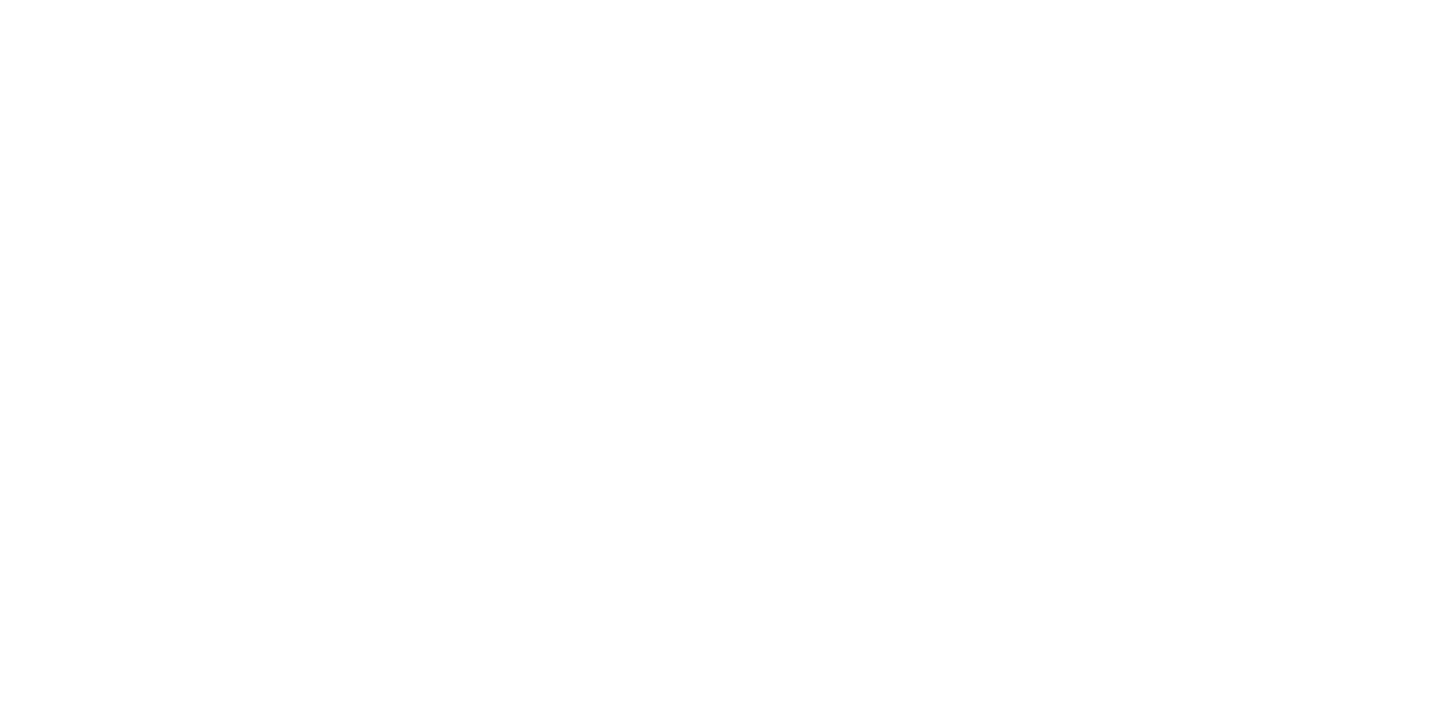 scroll, scrollTop: 0, scrollLeft: 0, axis: both 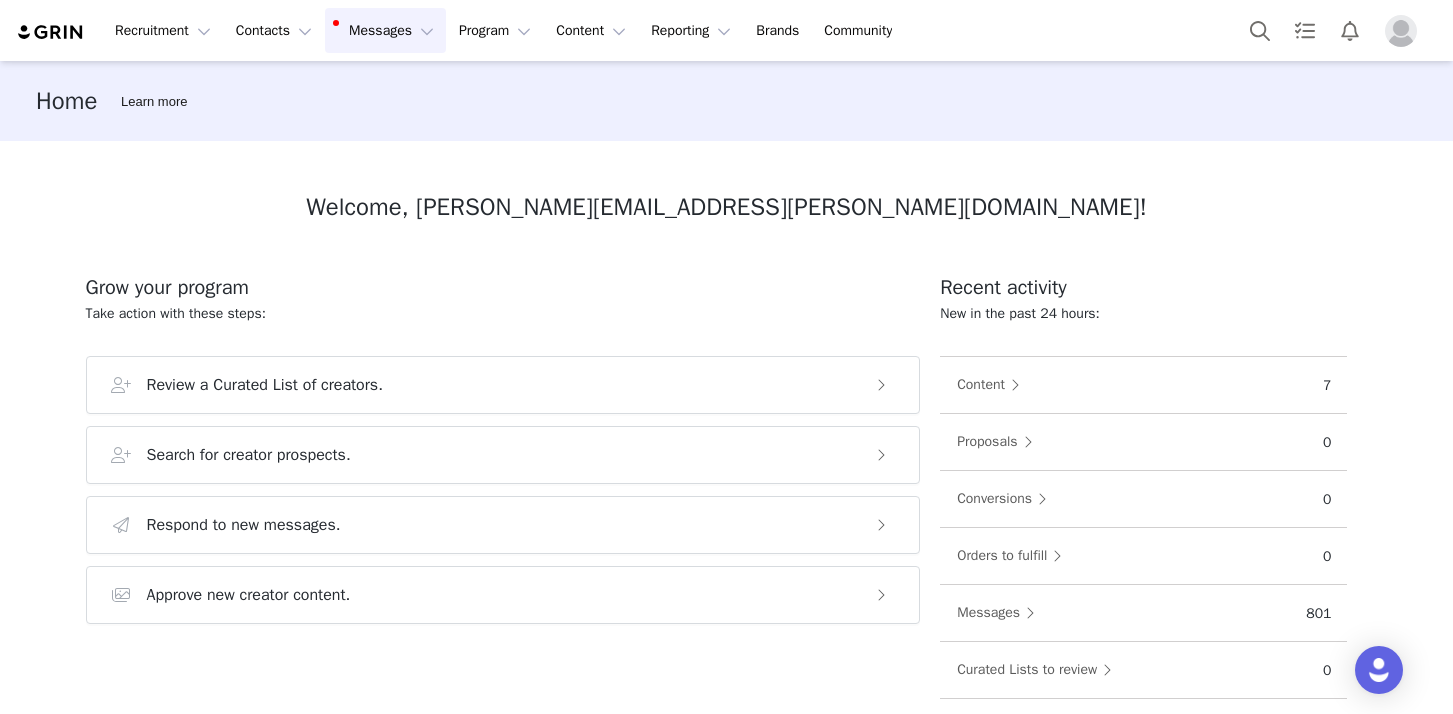 click on "Messages Messages" at bounding box center (385, 30) 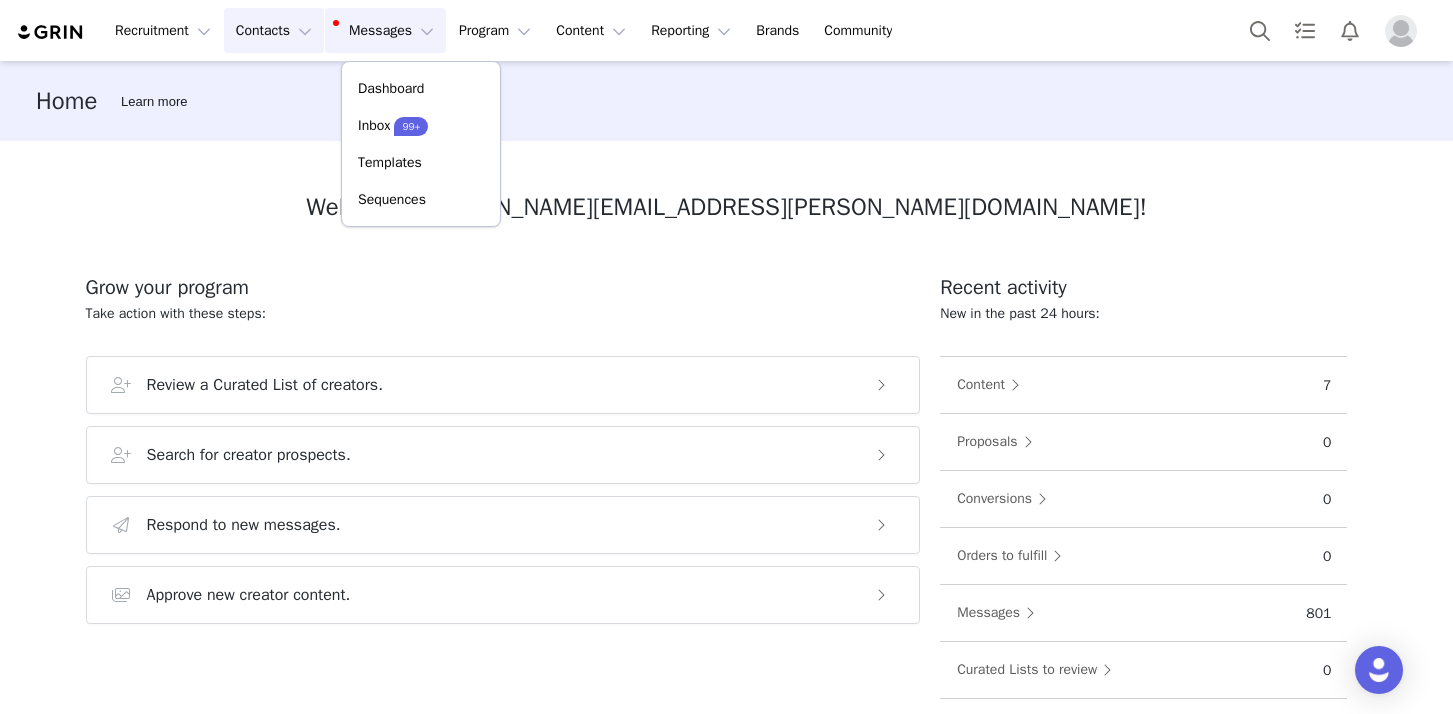 click on "Contacts Contacts" at bounding box center [274, 30] 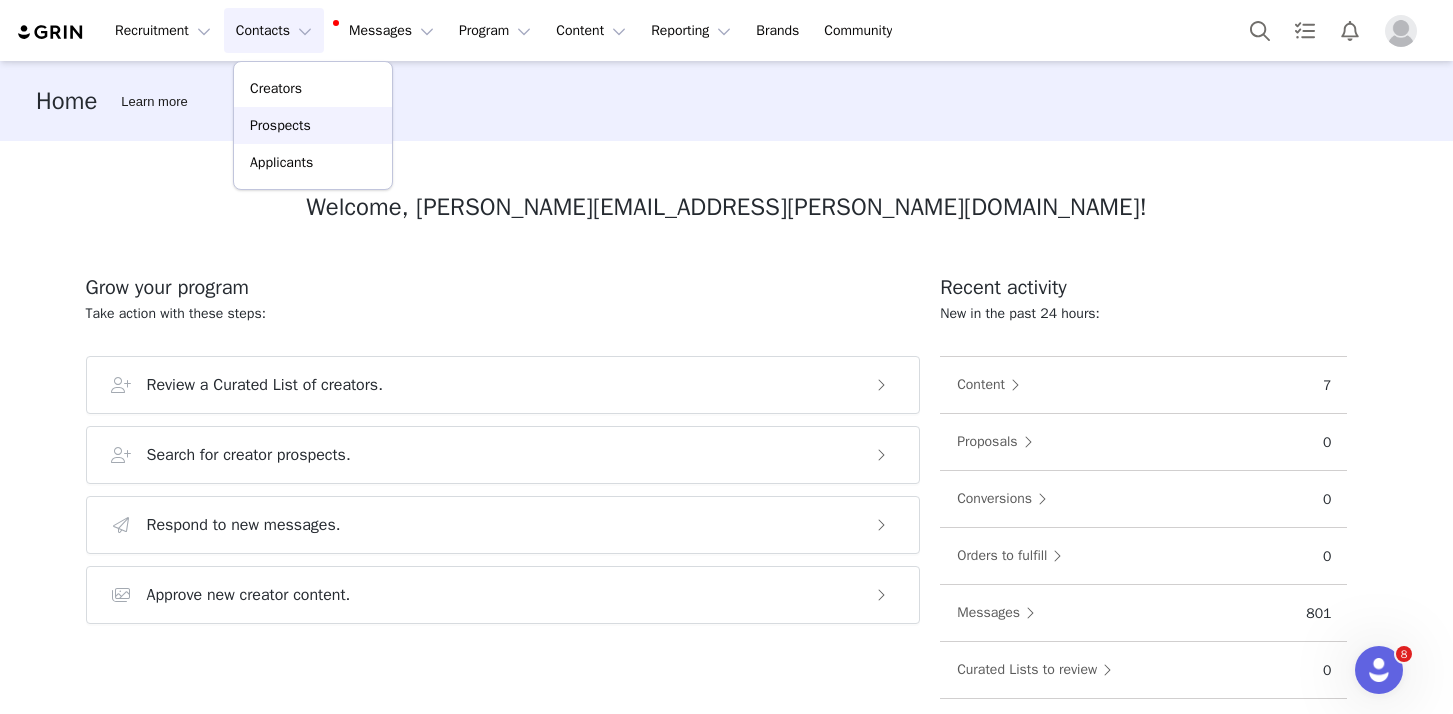scroll, scrollTop: 0, scrollLeft: 0, axis: both 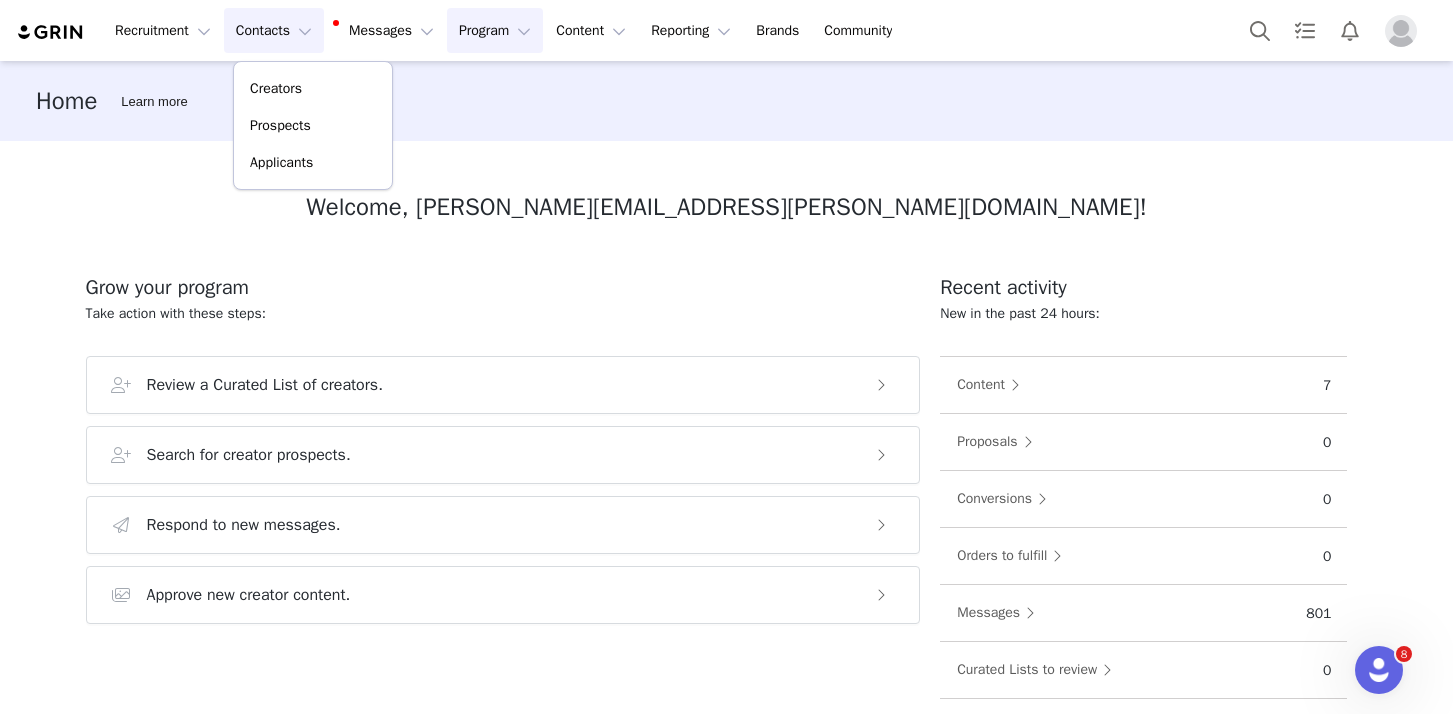 click on "Program Program" at bounding box center (495, 30) 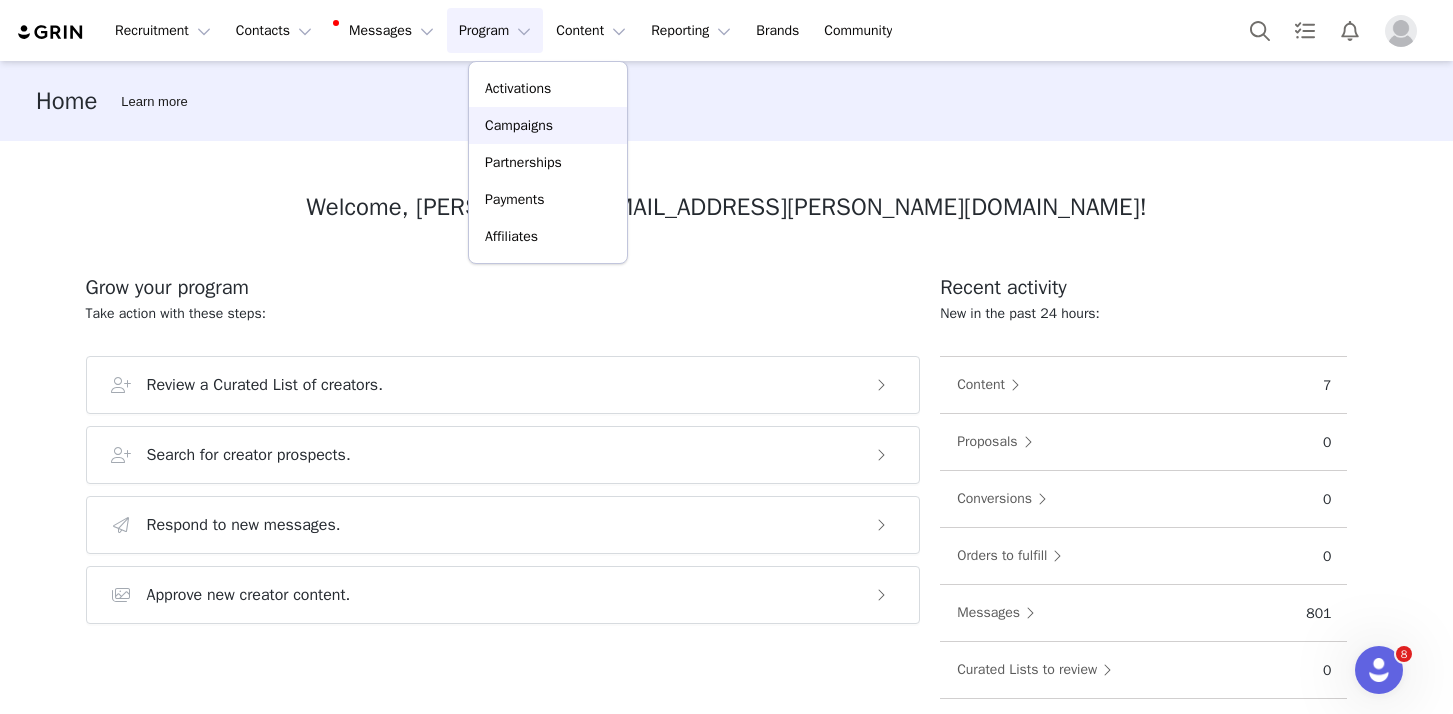 click on "Campaigns" at bounding box center [519, 125] 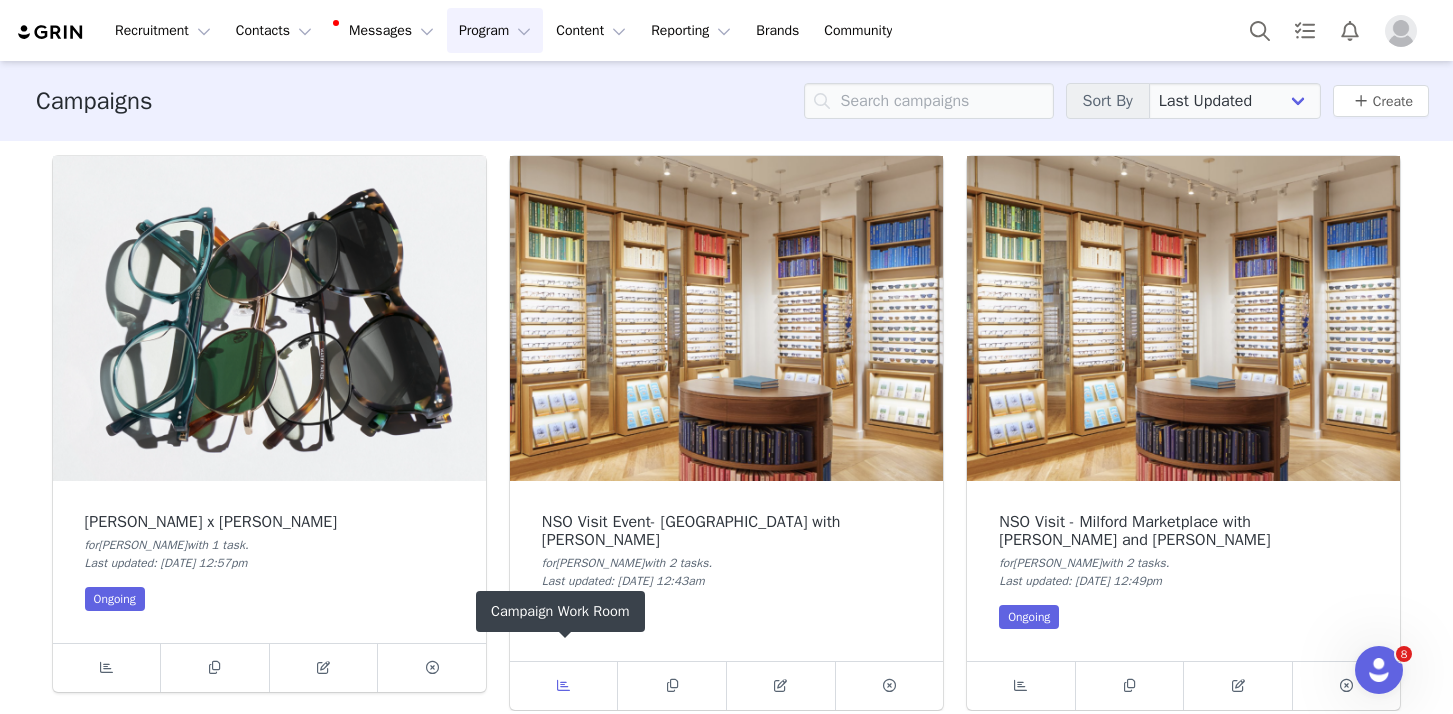 click at bounding box center (563, 685) 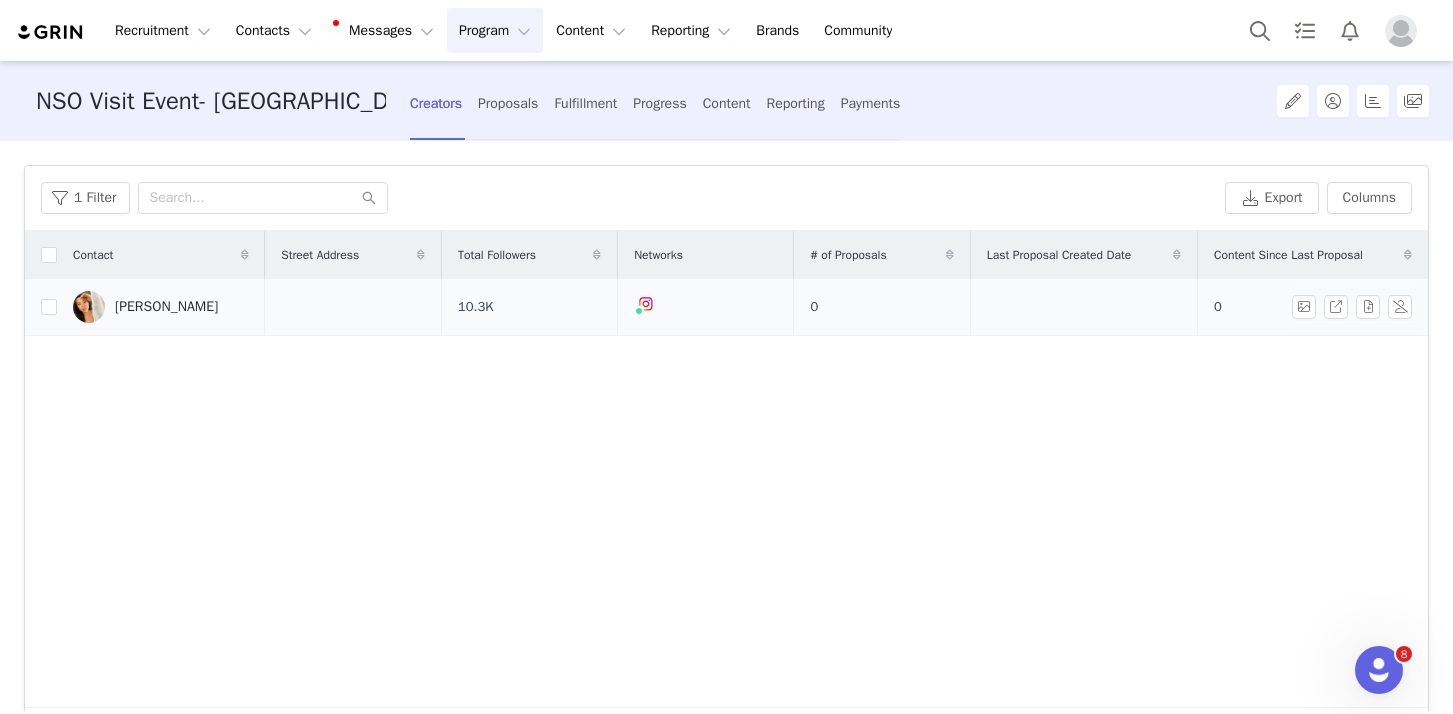 click on "[PERSON_NAME]" at bounding box center (166, 307) 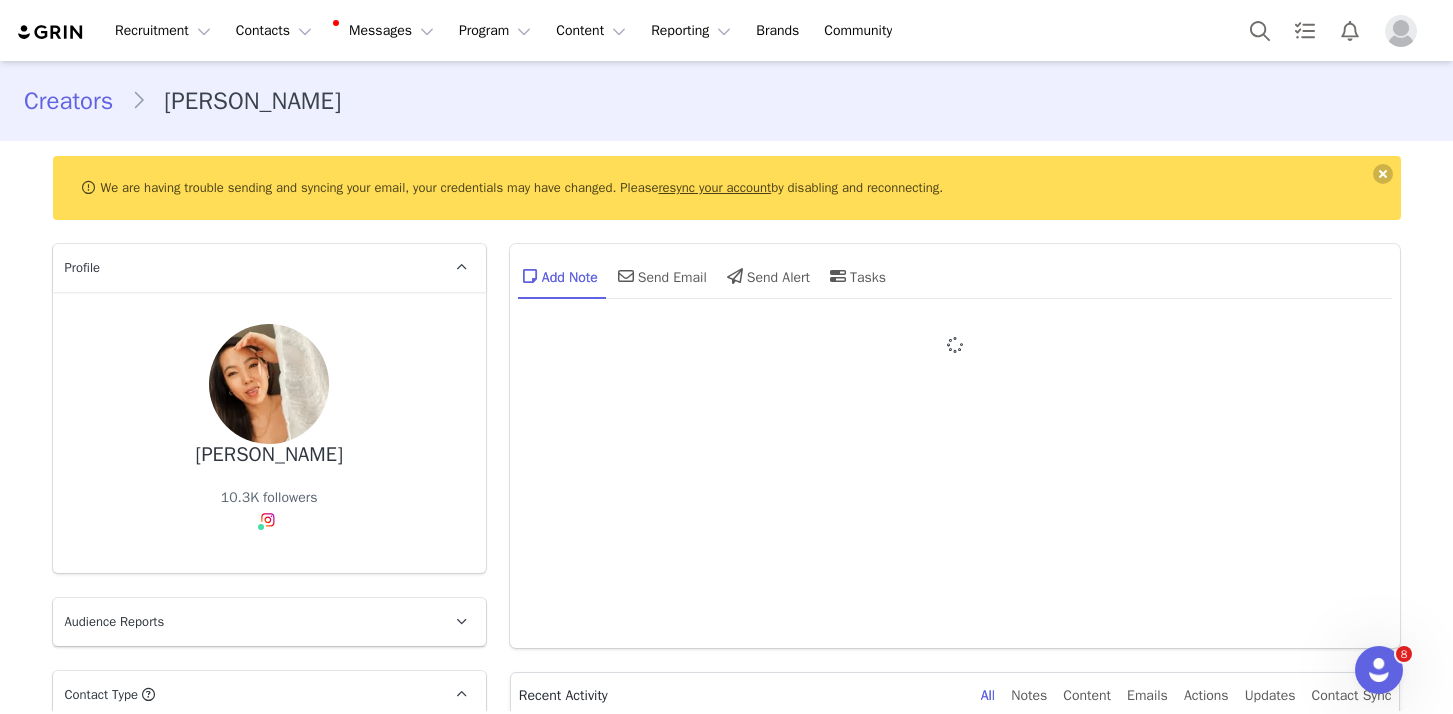 type on "+1 ([GEOGRAPHIC_DATA])" 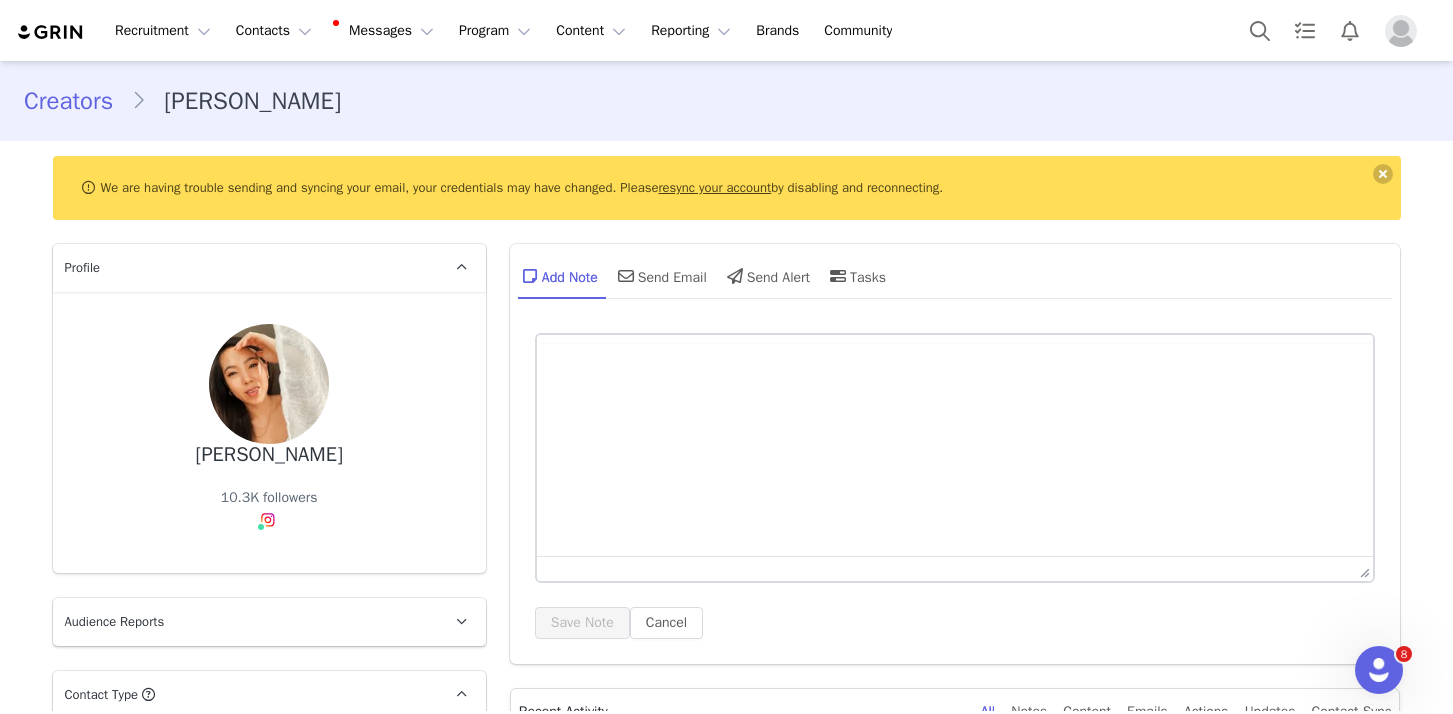 scroll, scrollTop: 0, scrollLeft: 0, axis: both 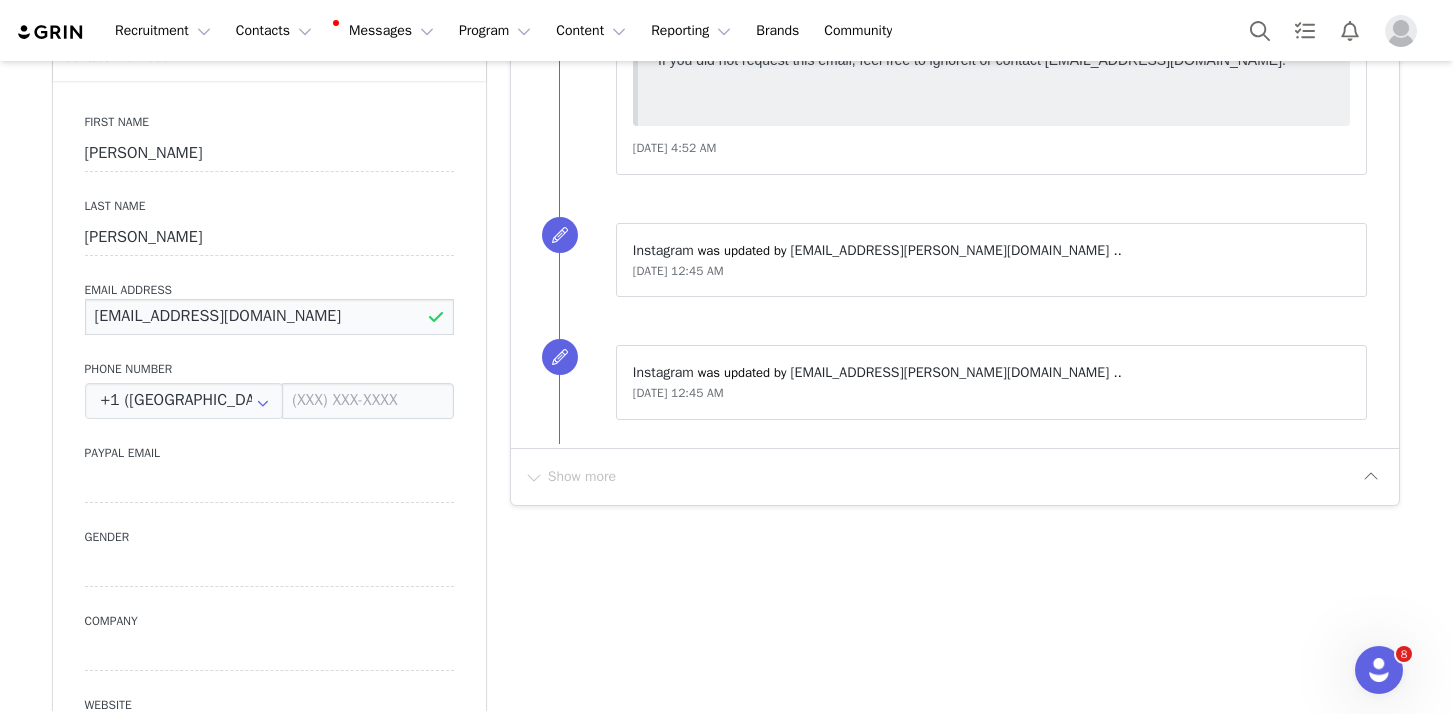 click on "[EMAIL_ADDRESS][DOMAIN_NAME]" at bounding box center (269, 317) 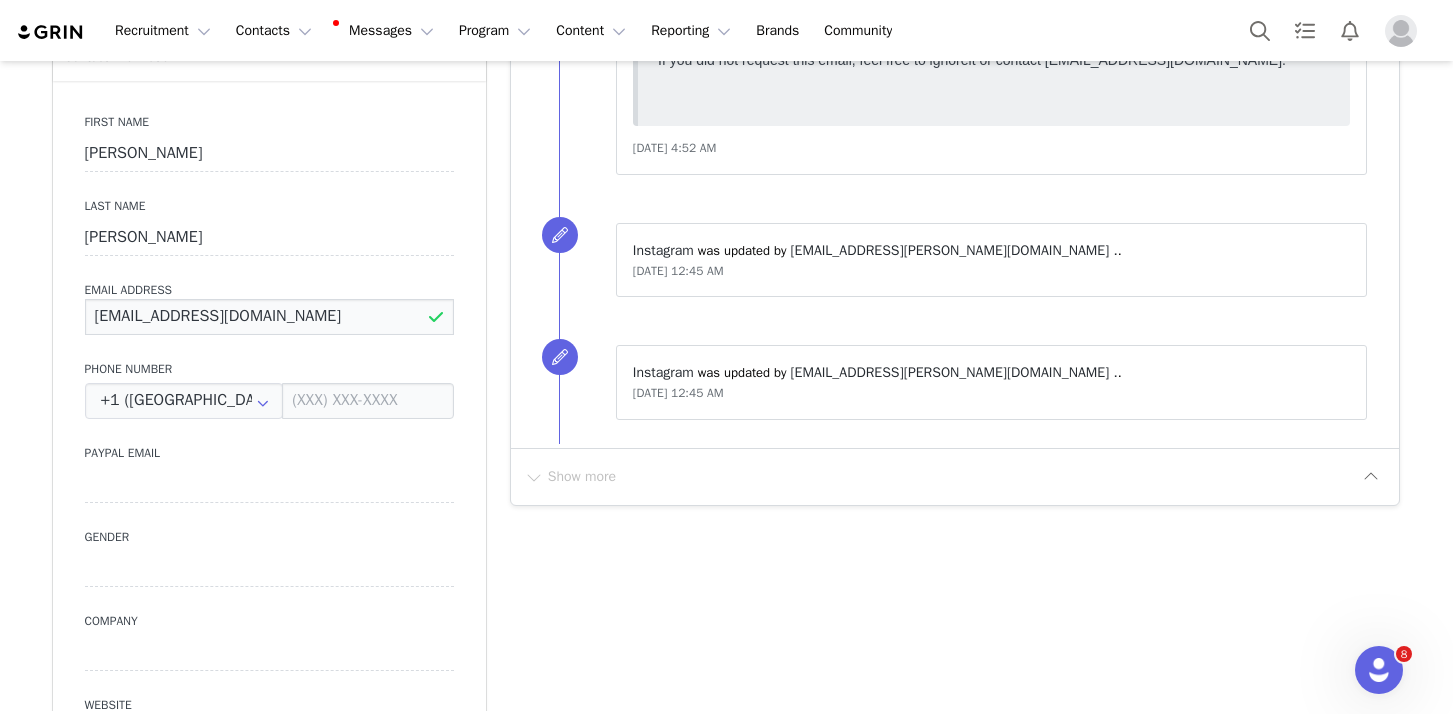 type on "[EMAIL_ADDRESS][DOMAIN_NAME]" 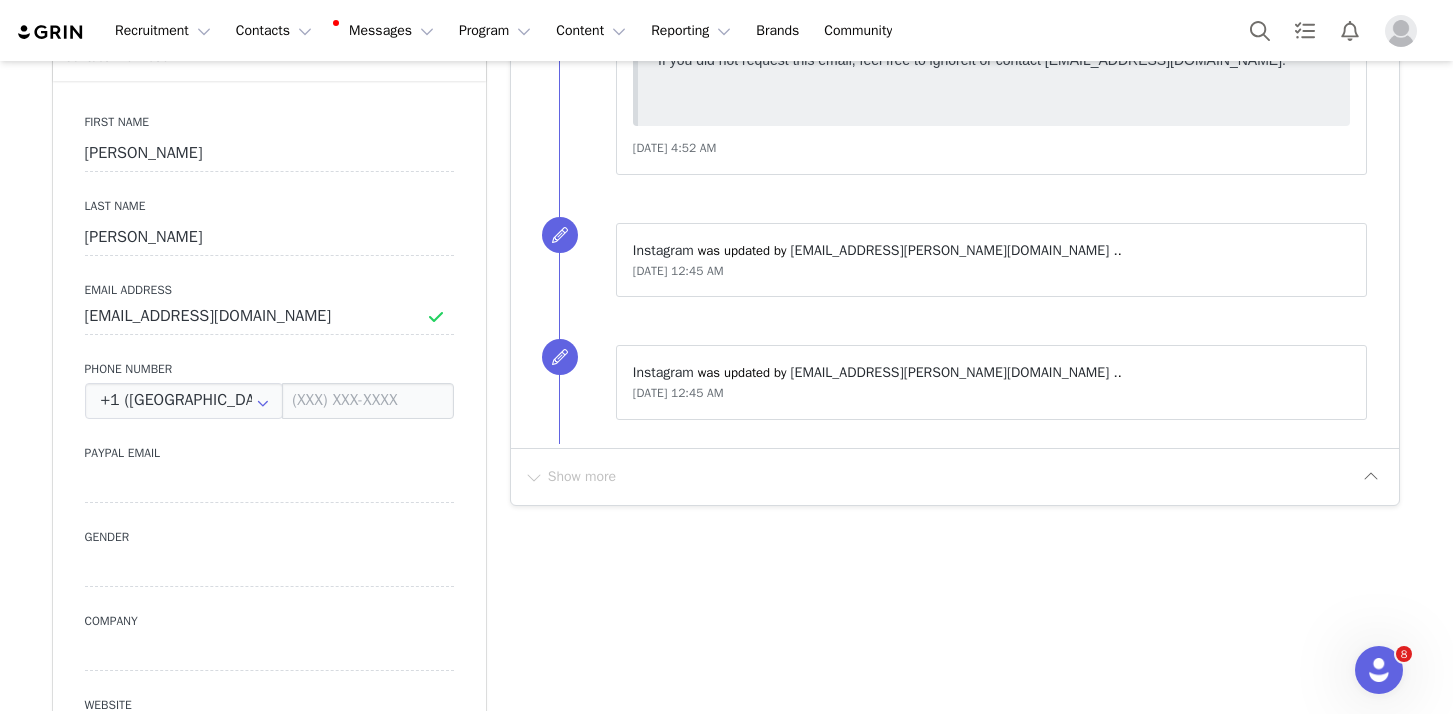 click on "First Name  [PERSON_NAME]  Last Name  [PERSON_NAME] Email Address [EMAIL_ADDRESS][DOMAIN_NAME]  Phone Number  +1 ([GEOGRAPHIC_DATA]) +93 ([GEOGRAPHIC_DATA]) +358 ([GEOGRAPHIC_DATA]) +355 ([GEOGRAPHIC_DATA]) +213 ([GEOGRAPHIC_DATA]) +376 ([GEOGRAPHIC_DATA]) +244 ([GEOGRAPHIC_DATA]) +1264 ([GEOGRAPHIC_DATA]) +1268 ([GEOGRAPHIC_DATA]) +54 ([GEOGRAPHIC_DATA]) +374 ([GEOGRAPHIC_DATA]) +297 ([GEOGRAPHIC_DATA]) +61 ([GEOGRAPHIC_DATA]) +43 ([GEOGRAPHIC_DATA]) +994 ([GEOGRAPHIC_DATA]) +1242 ([GEOGRAPHIC_DATA]) +973 ([GEOGRAPHIC_DATA]) +880 ([GEOGRAPHIC_DATA]) +1246 ([GEOGRAPHIC_DATA]) +375 ([GEOGRAPHIC_DATA]) +32 ([GEOGRAPHIC_DATA]) +501 ([GEOGRAPHIC_DATA]) +229 ([GEOGRAPHIC_DATA]) +1441 ([GEOGRAPHIC_DATA]) +975 ([GEOGRAPHIC_DATA]) +591 ([GEOGRAPHIC_DATA]) +599 ([GEOGRAPHIC_DATA]) +387 ([GEOGRAPHIC_DATA]) +267 ([GEOGRAPHIC_DATA]) +0 ([GEOGRAPHIC_DATA]) +55 ([GEOGRAPHIC_DATA]) +673 ([GEOGRAPHIC_DATA]) +359 ([GEOGRAPHIC_DATA]) +226 ([GEOGRAPHIC_DATA]) +257 ([GEOGRAPHIC_DATA]) +855 ([GEOGRAPHIC_DATA]) +1 ([GEOGRAPHIC_DATA]) +238 ([GEOGRAPHIC_DATA]) +1345 ([GEOGRAPHIC_DATA]) +236 ([GEOGRAPHIC_DATA]) +235 ([GEOGRAPHIC_DATA]) +56 ([GEOGRAPHIC_DATA]) +86 ([GEOGRAPHIC_DATA]) +61 ([GEOGRAPHIC_DATA]) +672 ([GEOGRAPHIC_DATA]) +57 ([GEOGRAPHIC_DATA]) +269 ([GEOGRAPHIC_DATA]) +242 ([GEOGRAPHIC_DATA]) +243 ([GEOGRAPHIC_DATA], [GEOGRAPHIC_DATA]) +682 ([GEOGRAPHIC_DATA]) +506 ([GEOGRAPHIC_DATA]) +53 ([GEOGRAPHIC_DATA])" at bounding box center [269, 446] 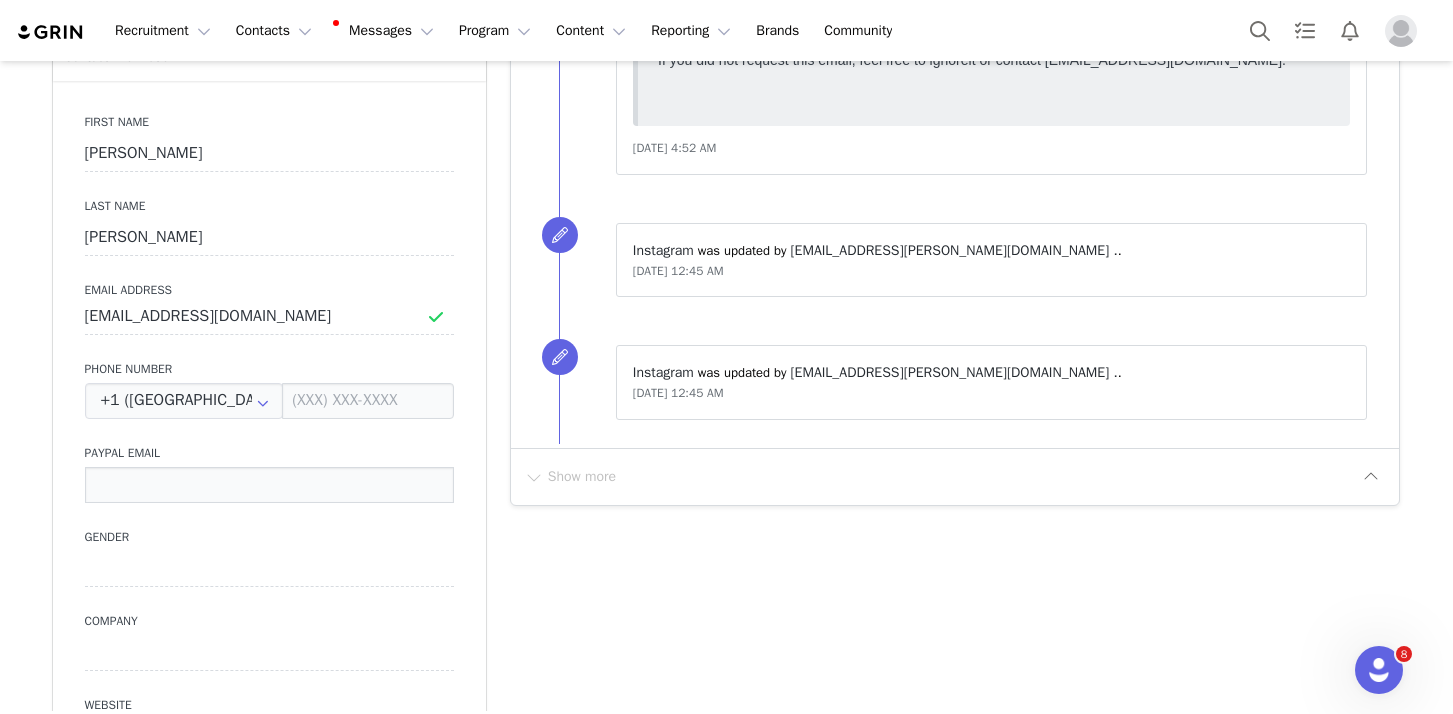 click at bounding box center [269, 485] 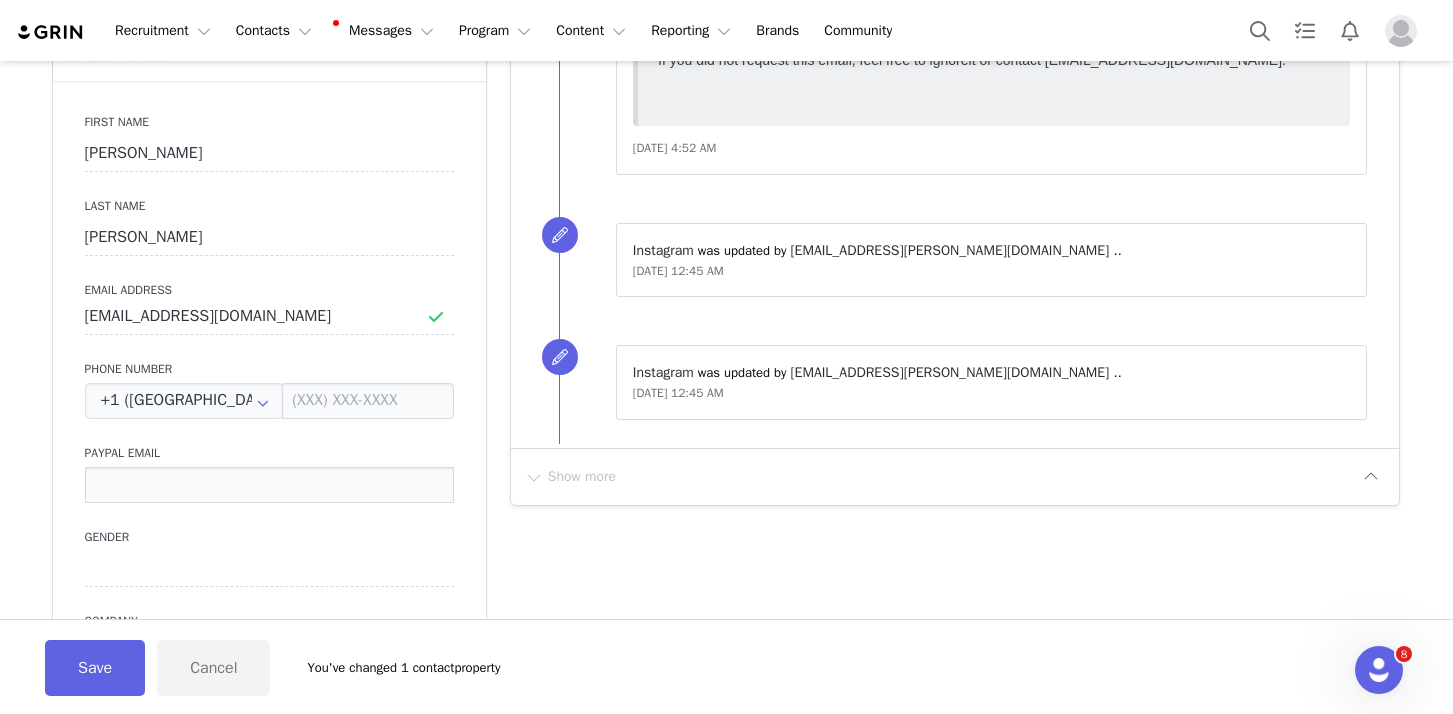 click at bounding box center (269, 485) 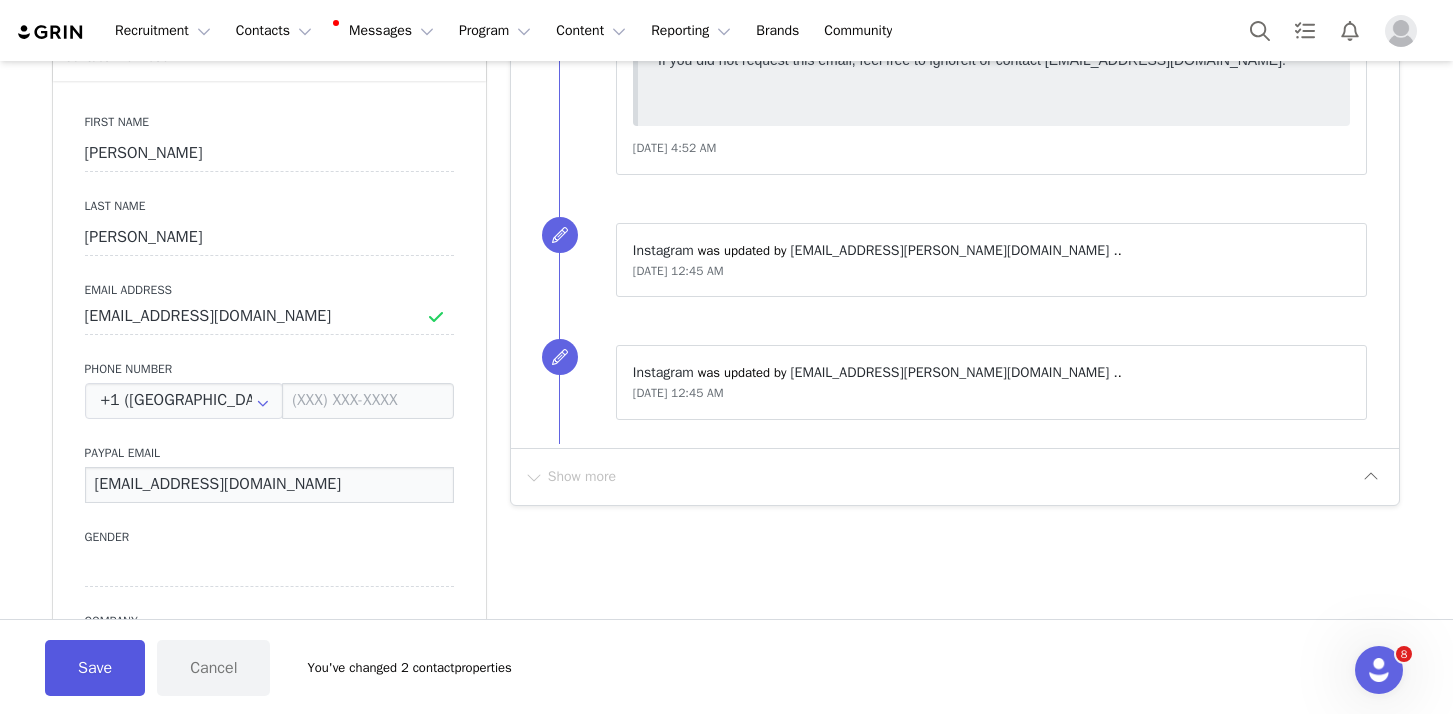 type on "[EMAIL_ADDRESS][DOMAIN_NAME]" 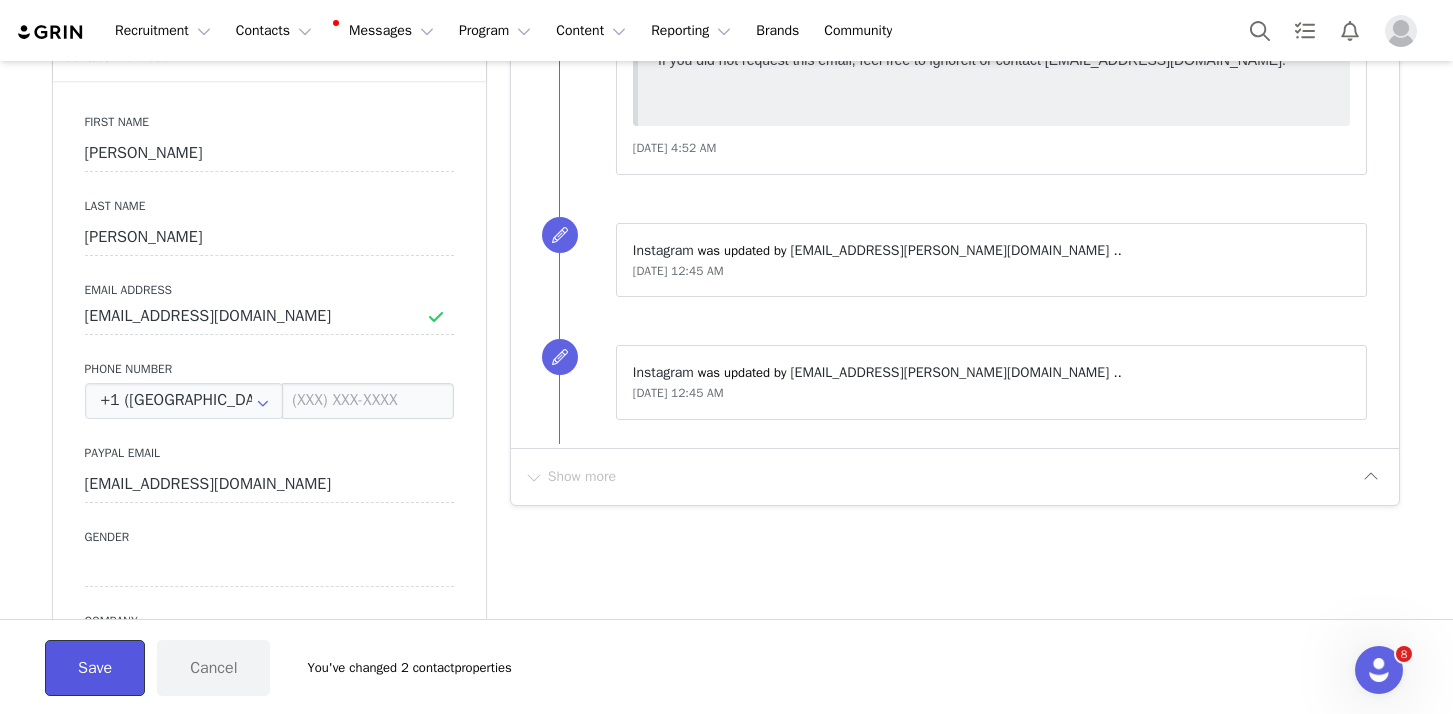 click on "Save" at bounding box center (95, 668) 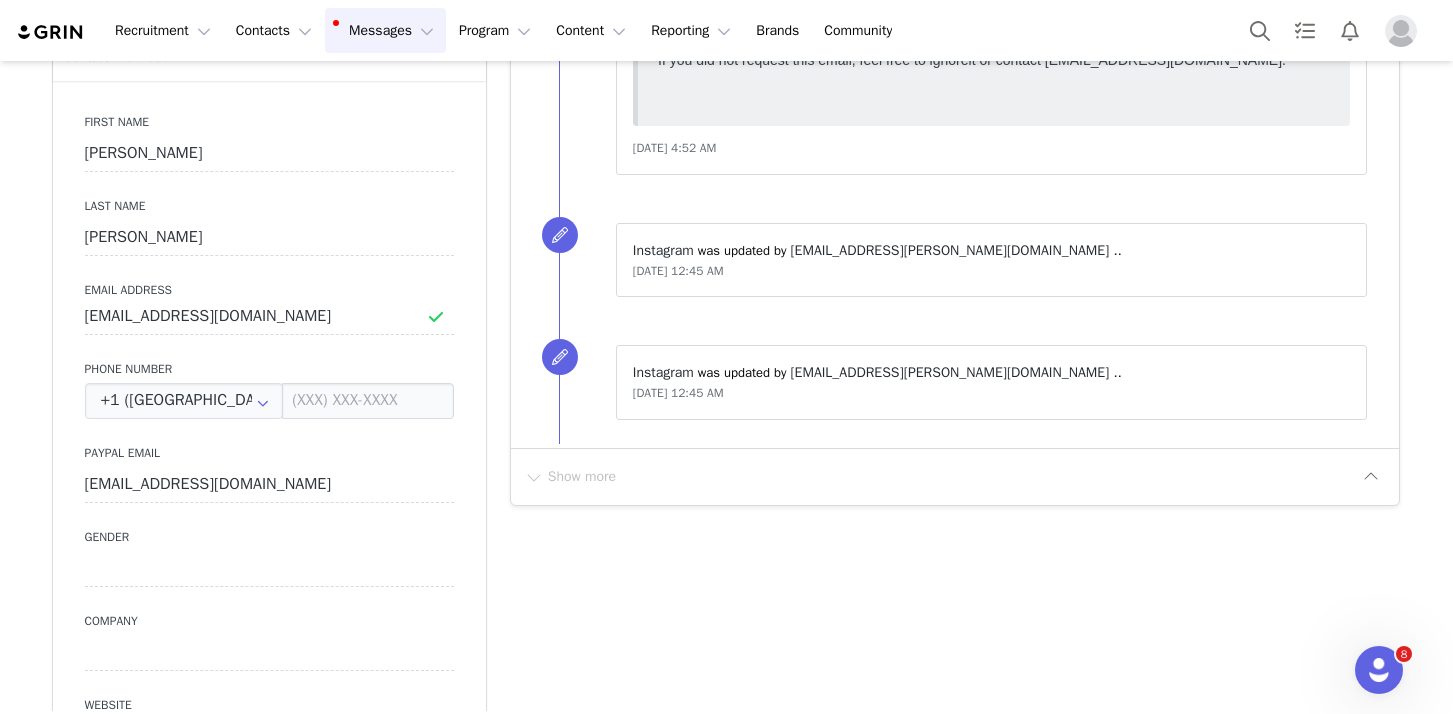 click on "Messages Messages" at bounding box center (385, 30) 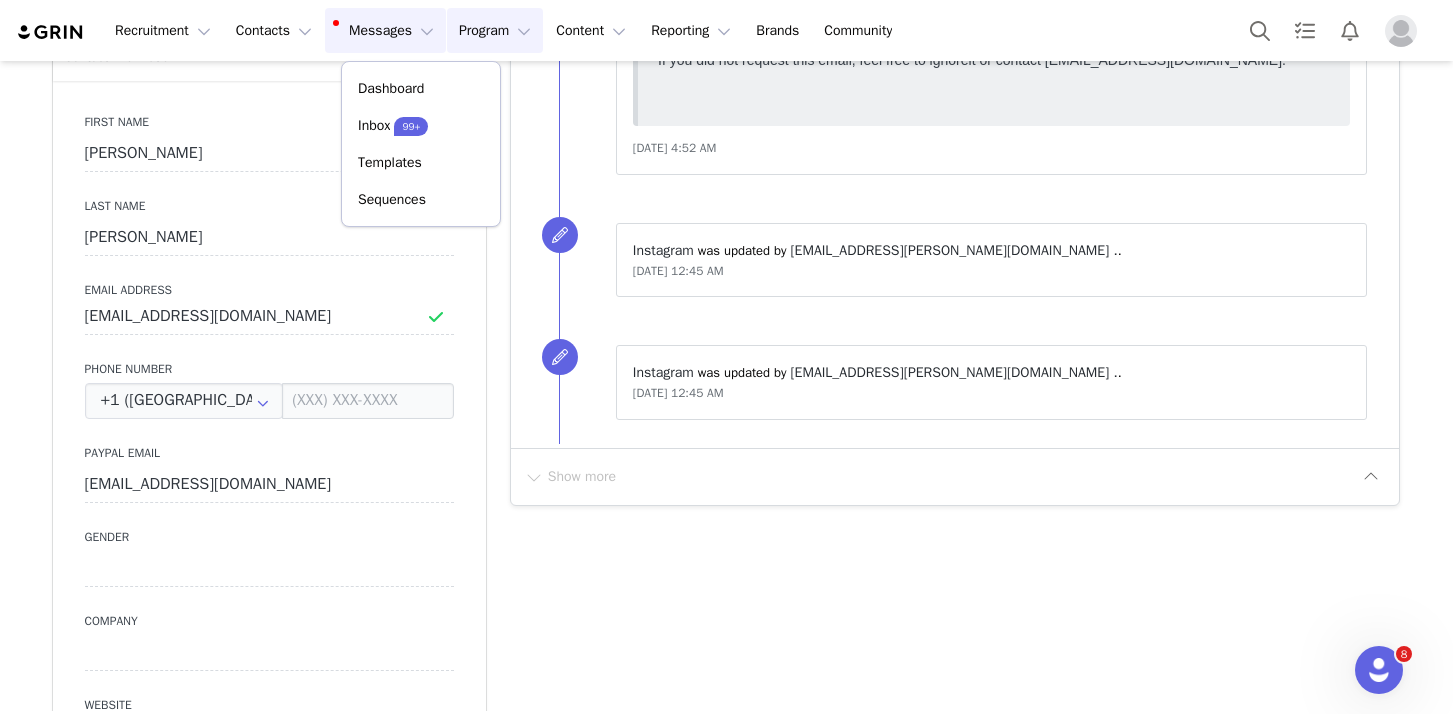 click on "Program Program" at bounding box center [495, 30] 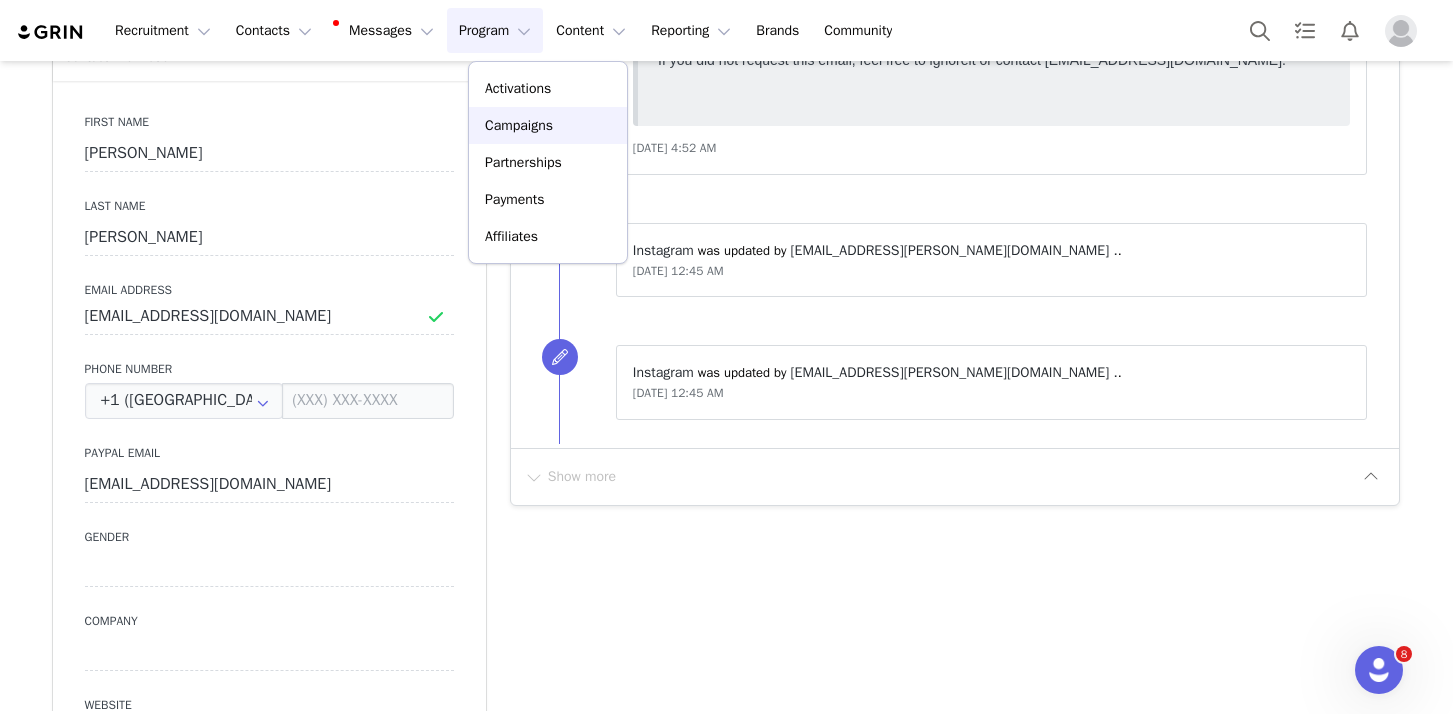 click on "Campaigns" at bounding box center (548, 125) 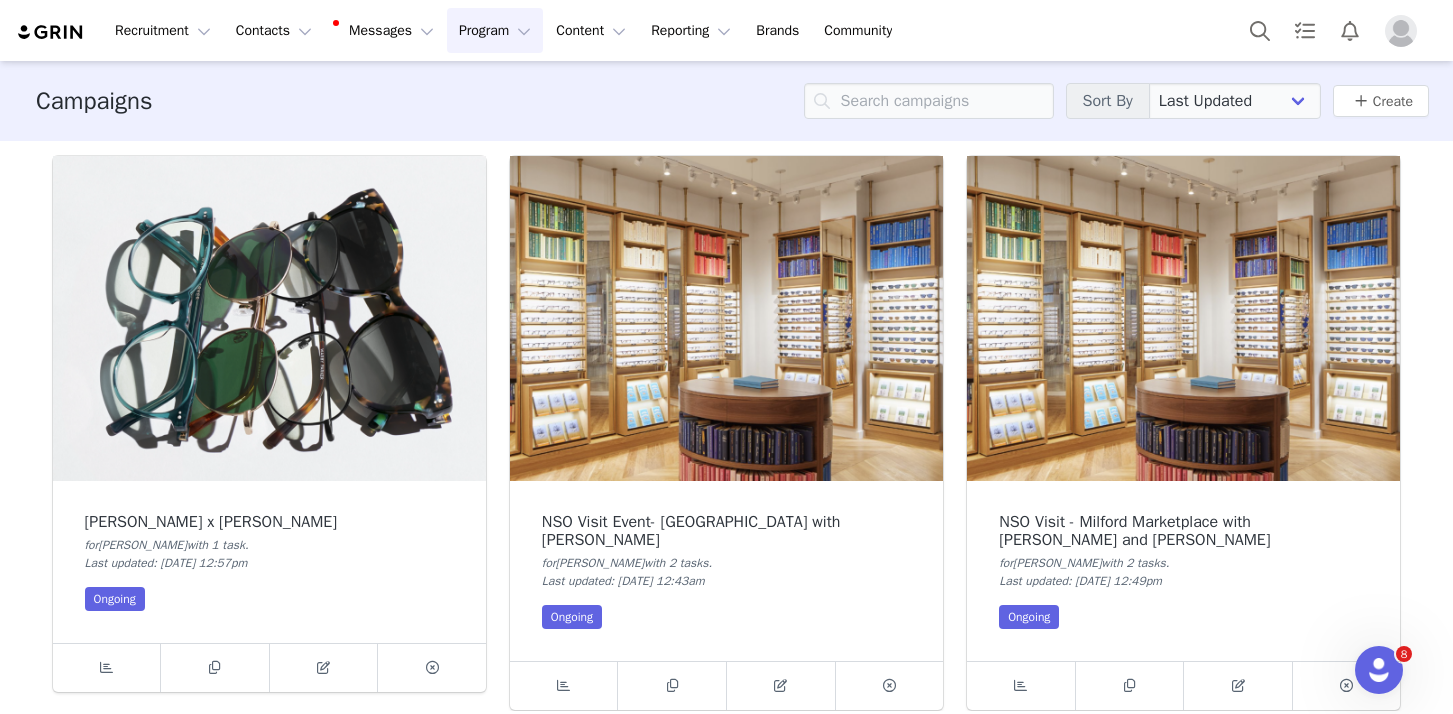 scroll, scrollTop: 383, scrollLeft: 0, axis: vertical 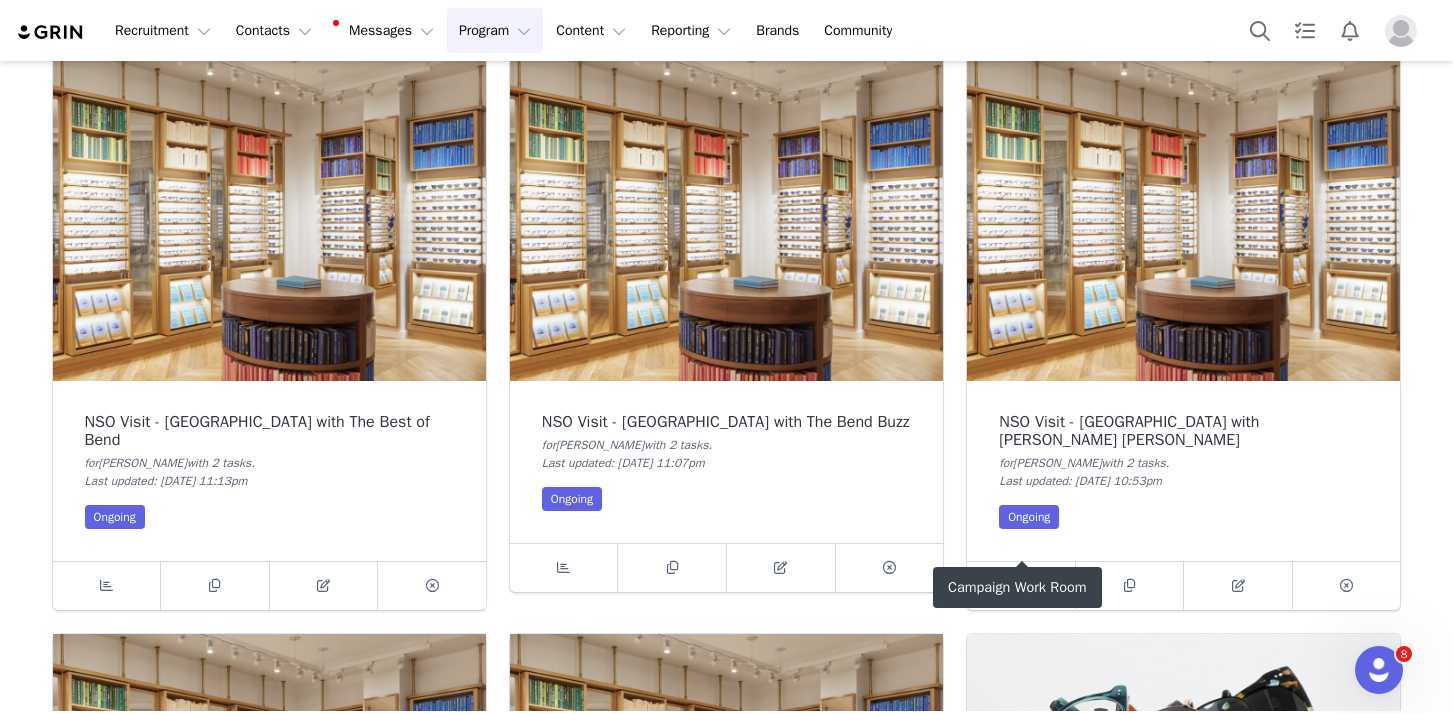 click at bounding box center [1020, 585] 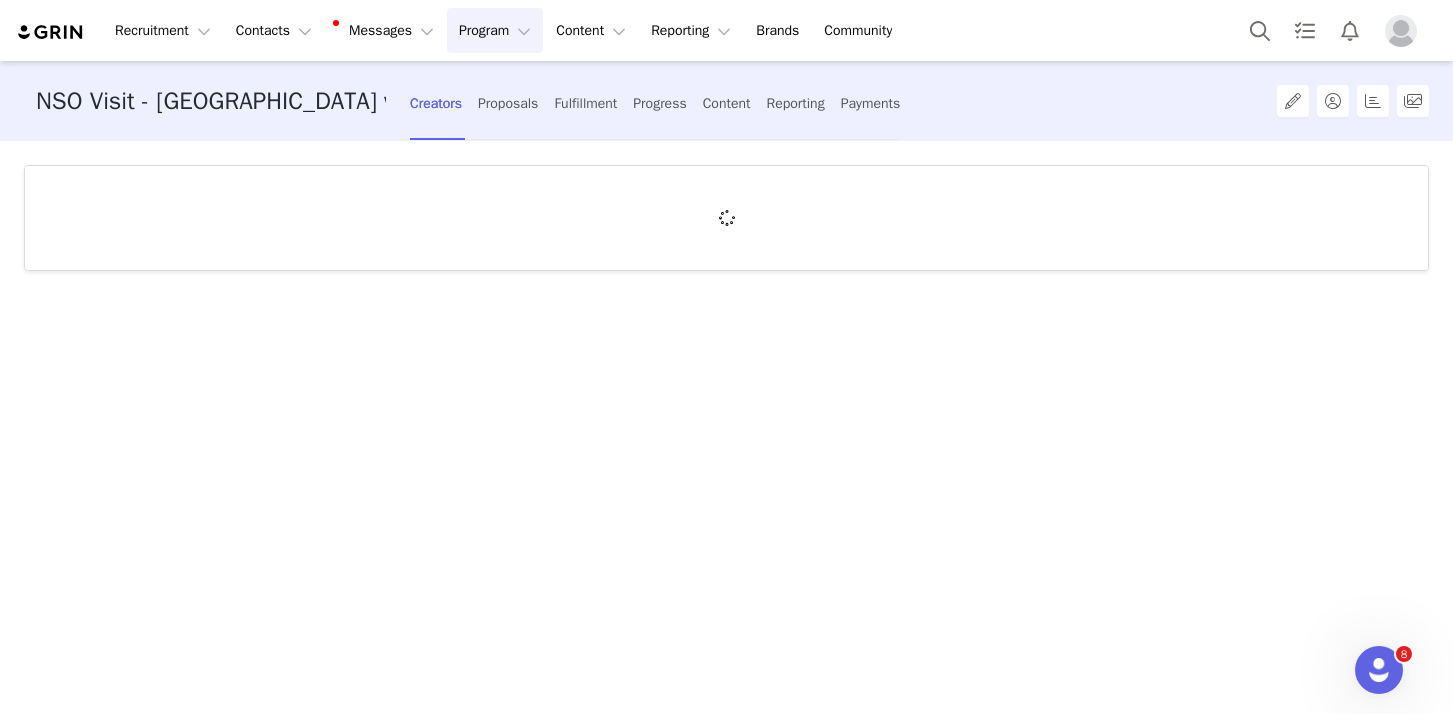 scroll, scrollTop: 0, scrollLeft: 0, axis: both 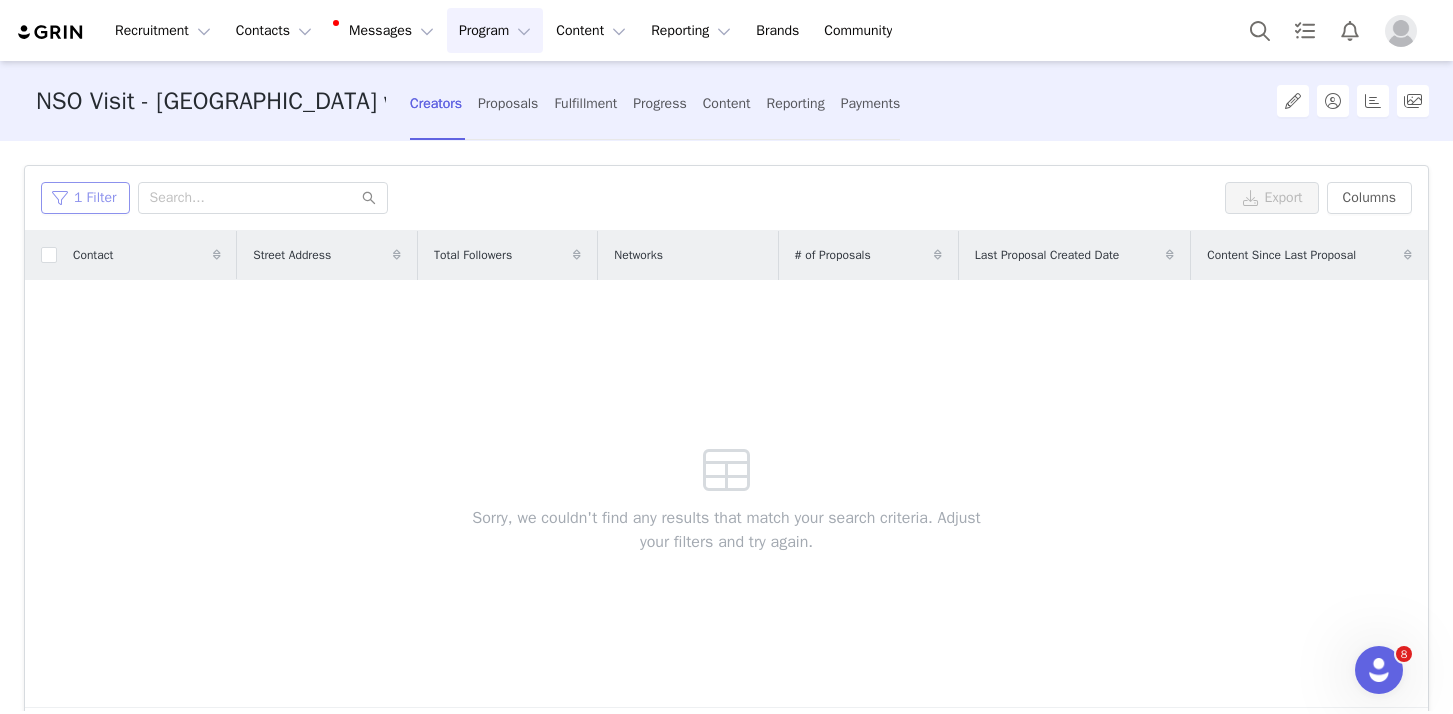 click on "1 Filter" at bounding box center (85, 198) 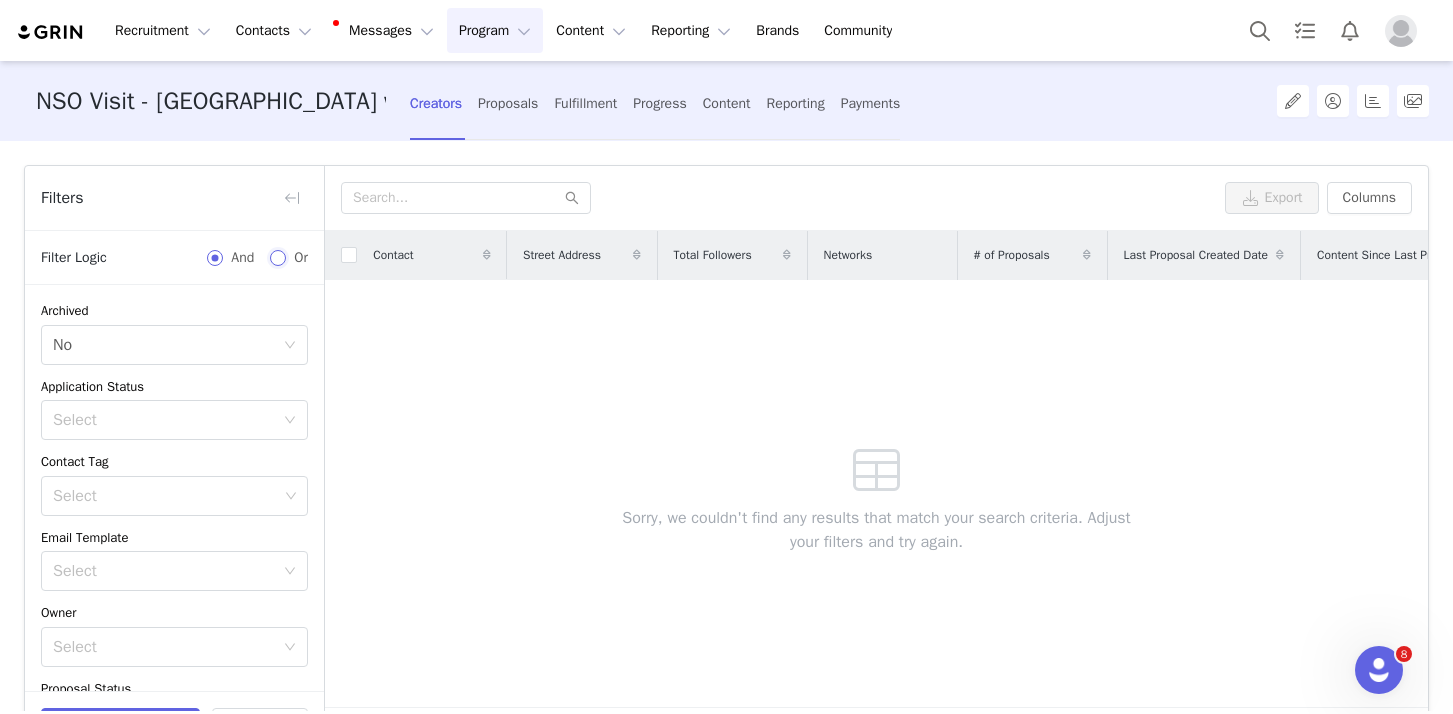 click on "Or" at bounding box center (278, 258) 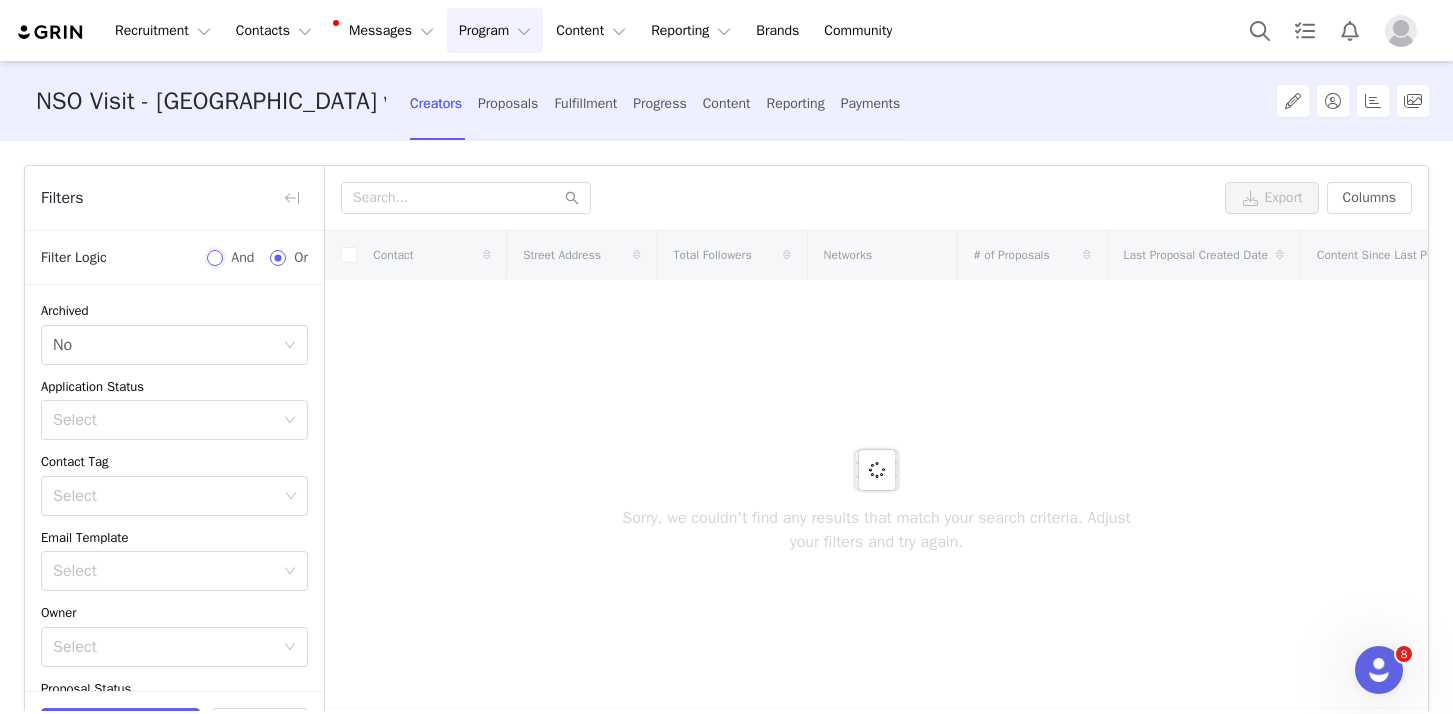 click on "And" at bounding box center [215, 258] 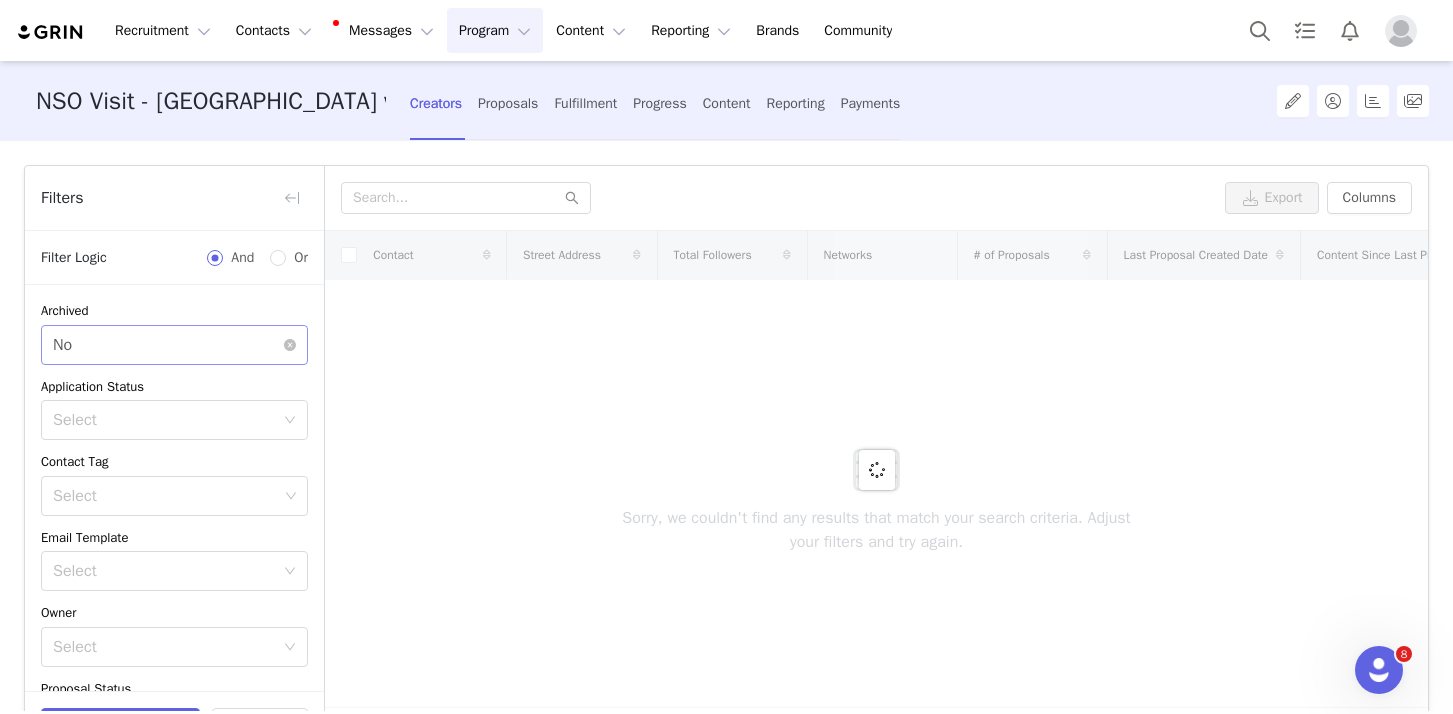 click on "Select No" at bounding box center [168, 345] 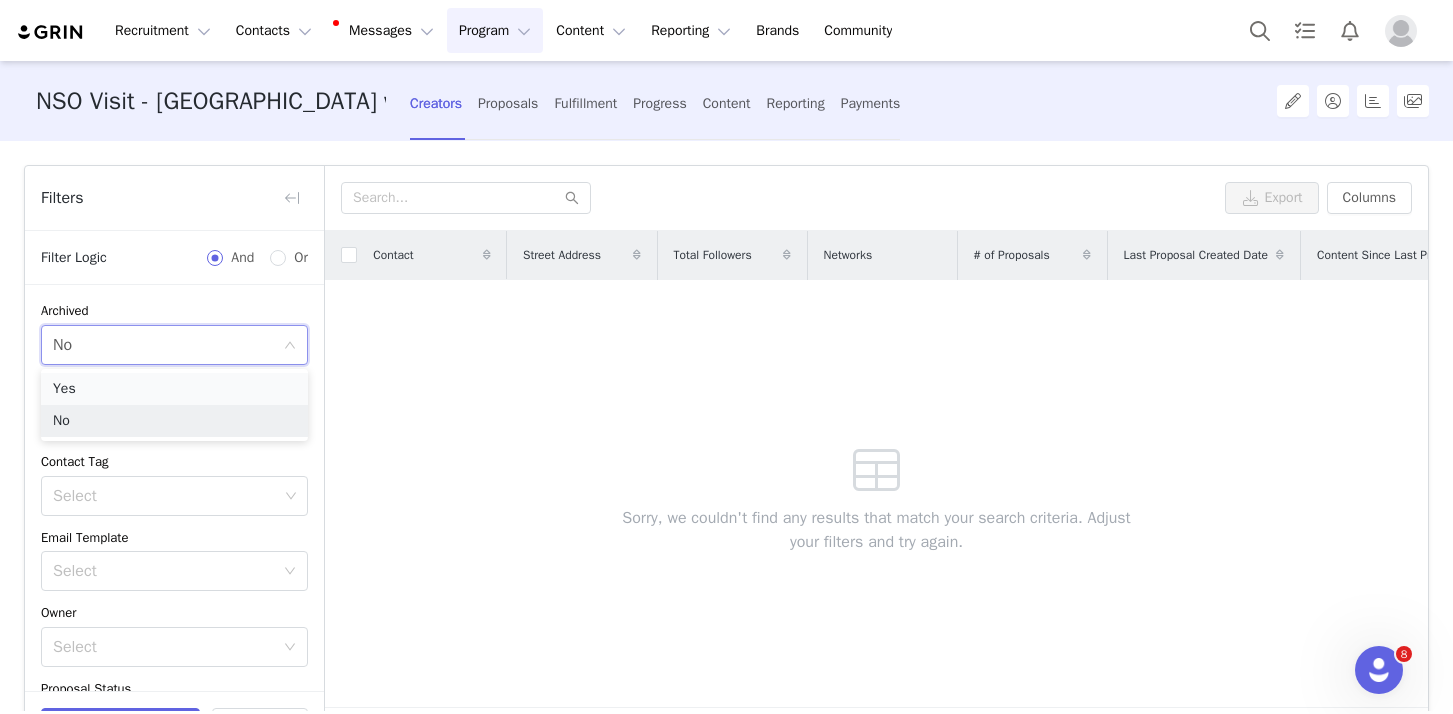 click on "Yes" at bounding box center [174, 389] 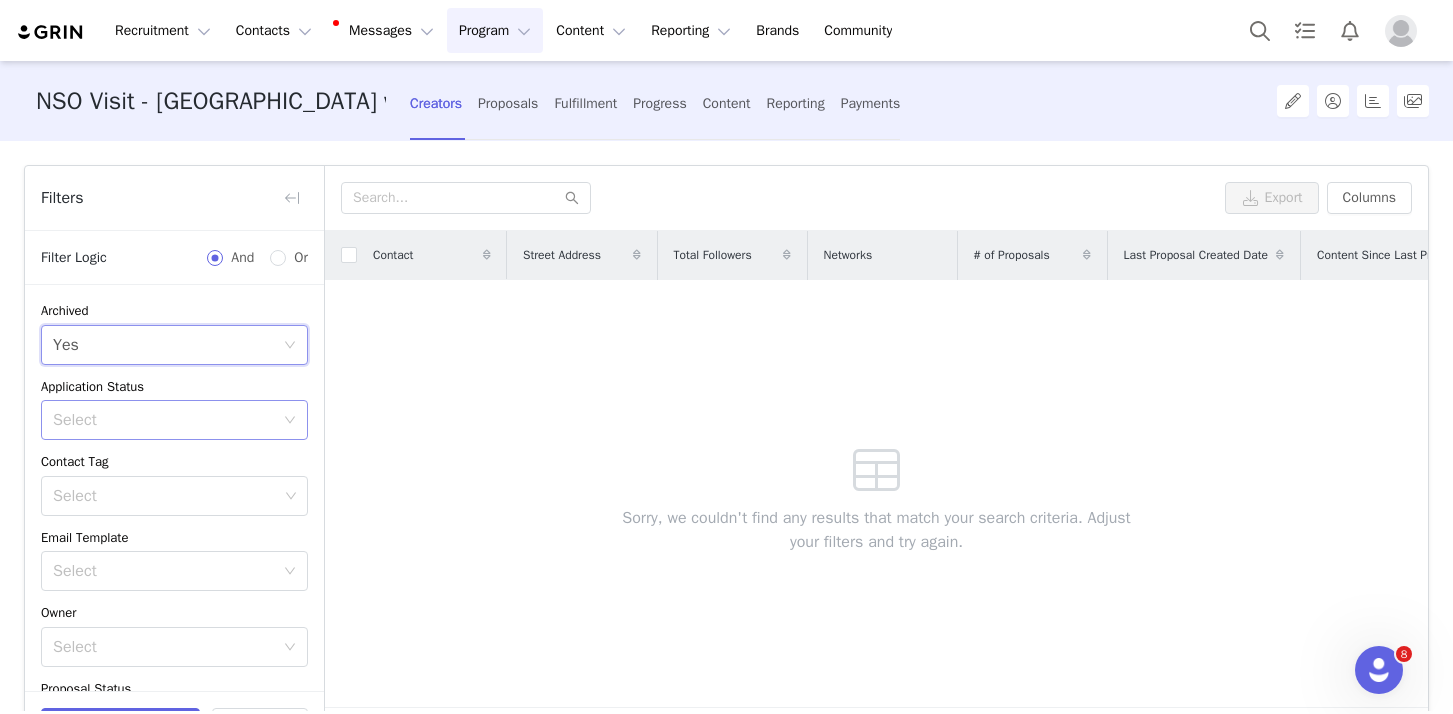 scroll, scrollTop: 283, scrollLeft: 0, axis: vertical 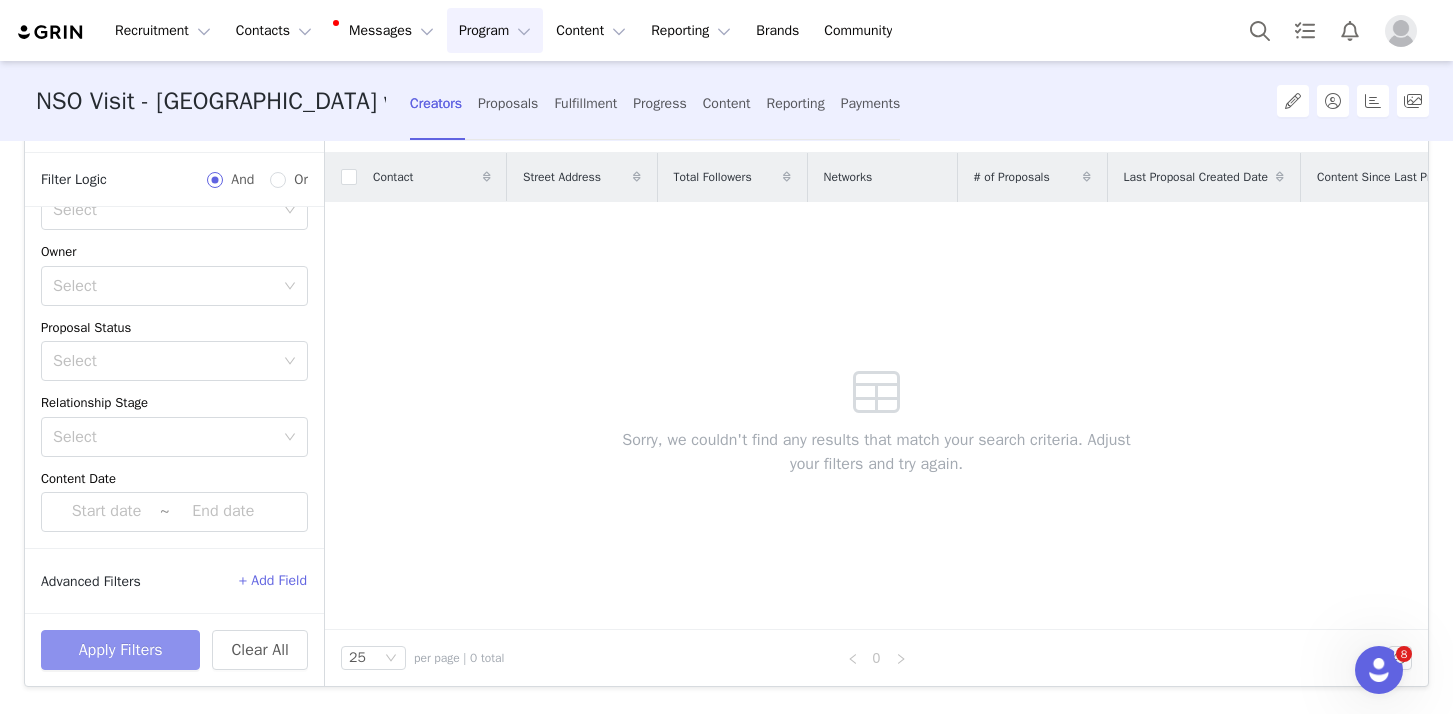 click on "Apply Filters" at bounding box center [120, 650] 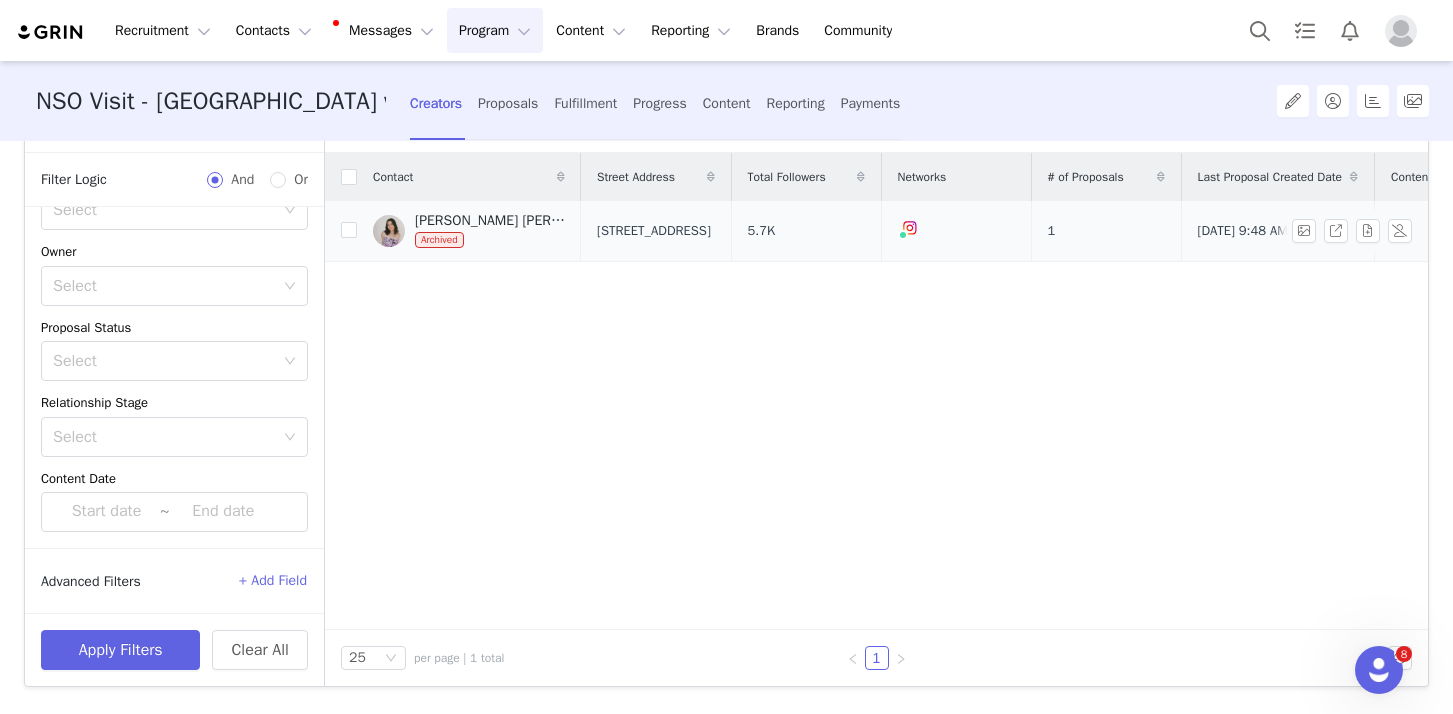 click on "[PERSON_NAME] [PERSON_NAME]" at bounding box center (490, 221) 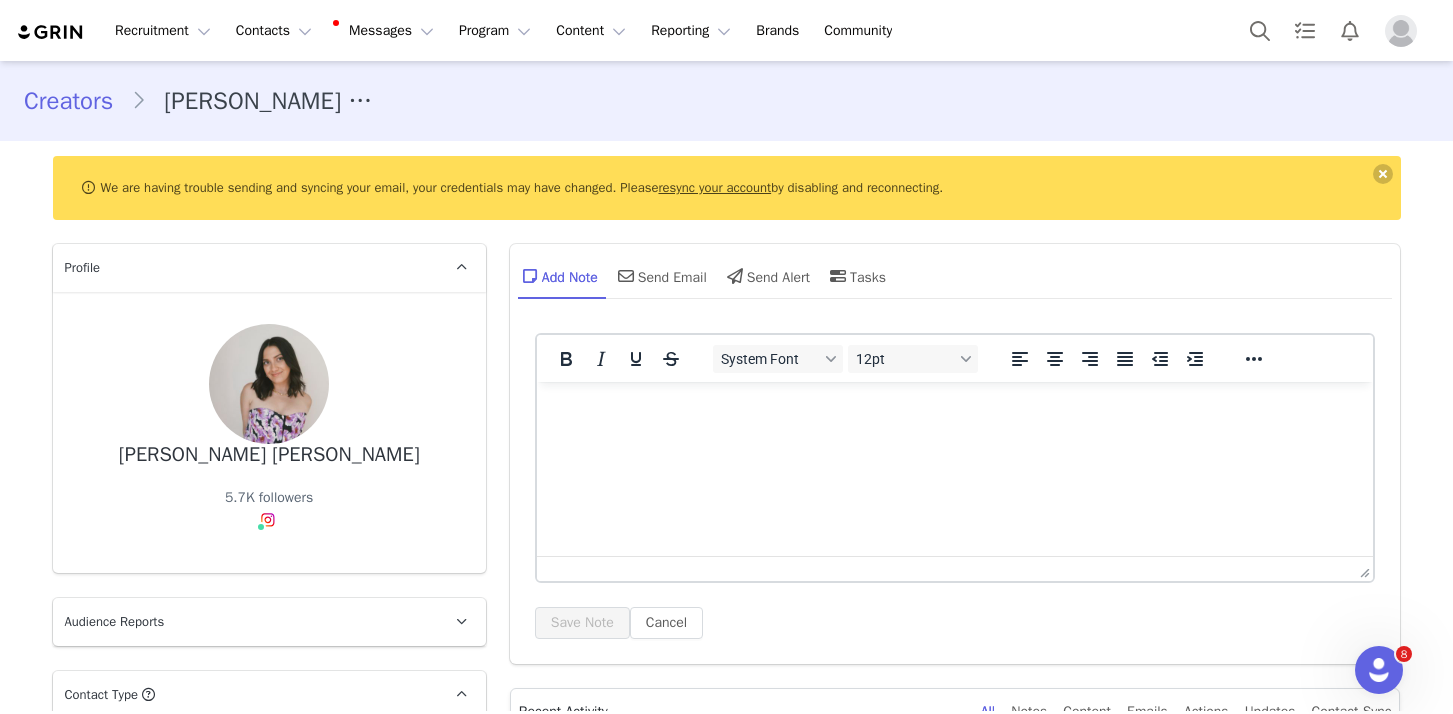 type on "+1 ([GEOGRAPHIC_DATA])" 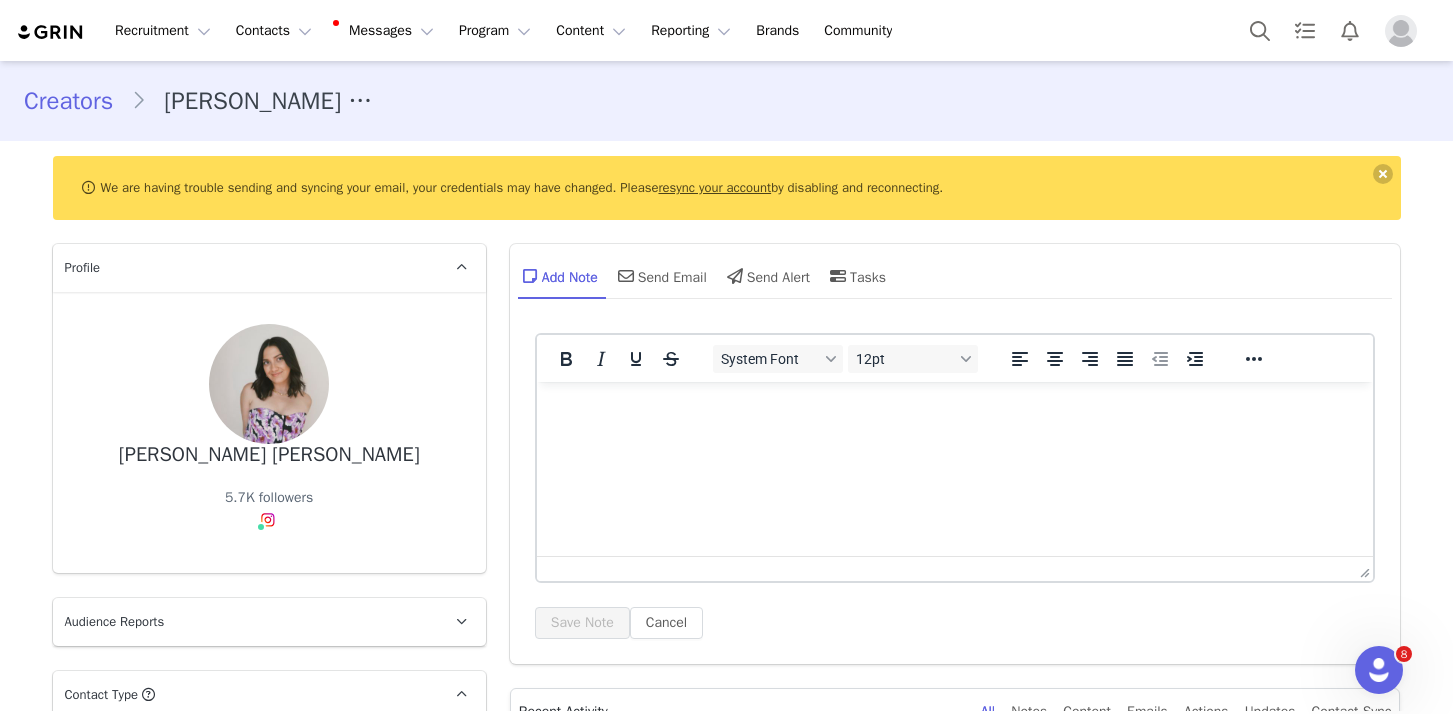 scroll, scrollTop: 0, scrollLeft: 0, axis: both 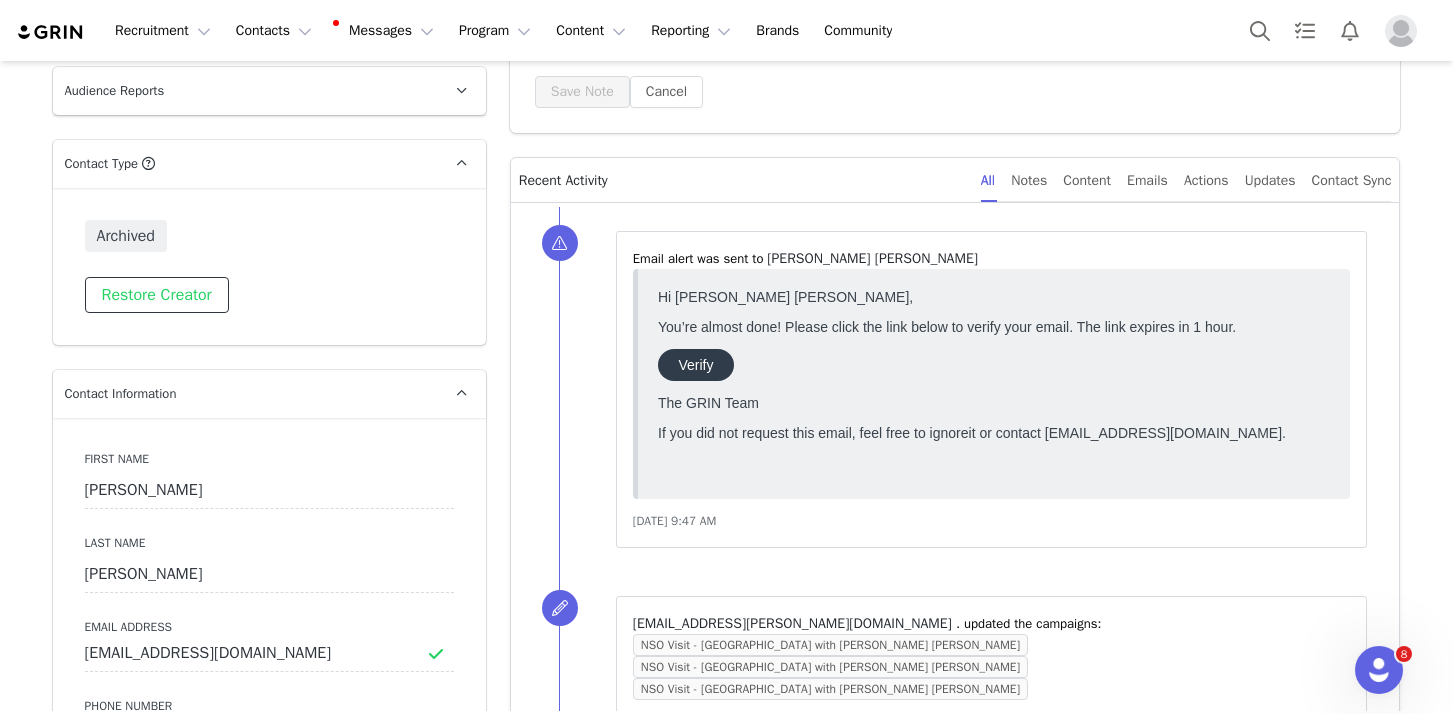 click on "Restore Creator" at bounding box center [157, 295] 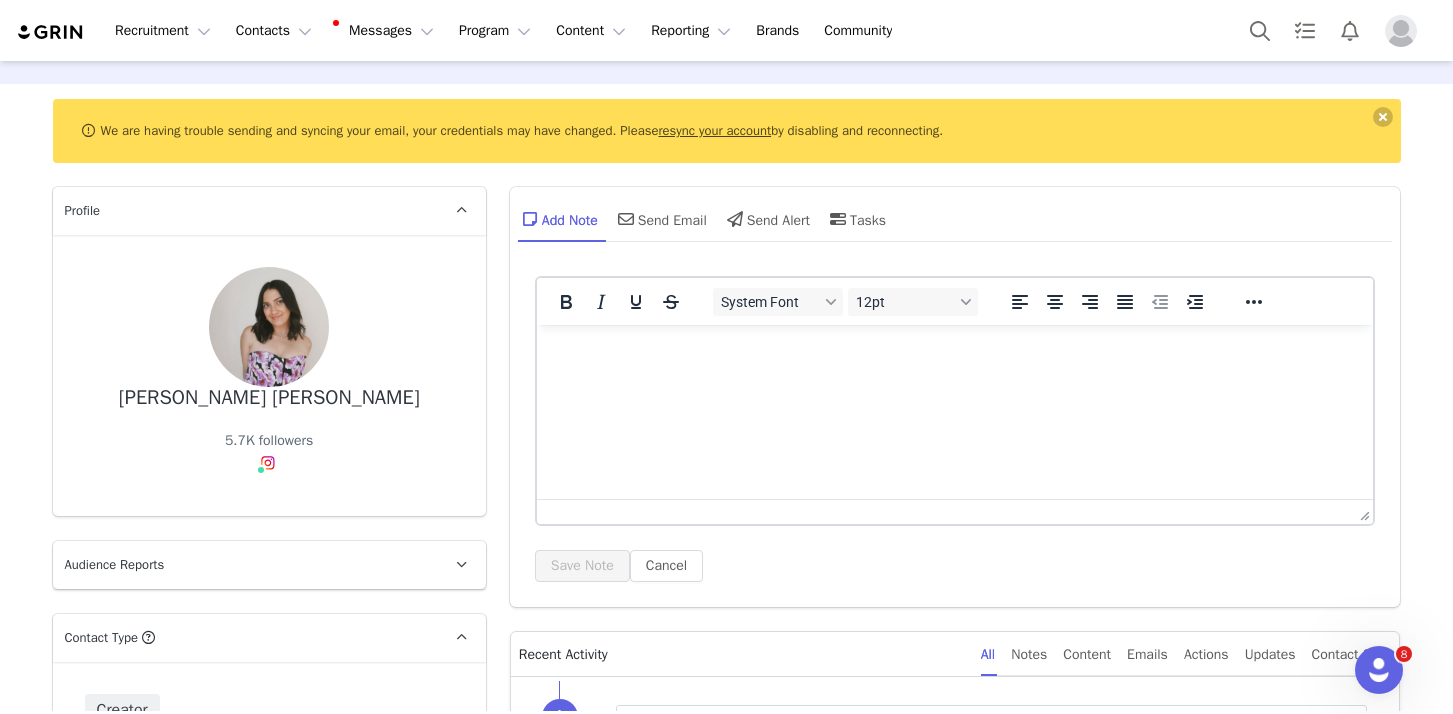 scroll, scrollTop: 0, scrollLeft: 0, axis: both 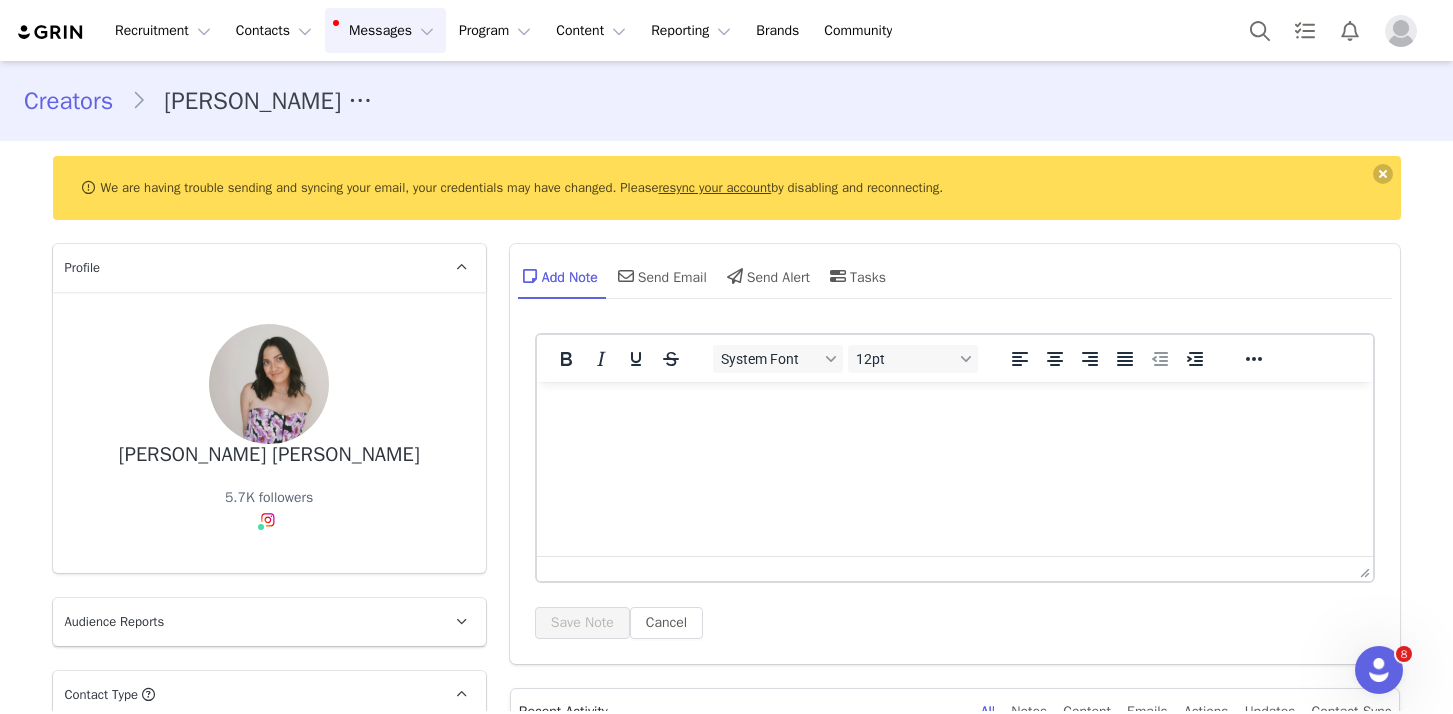 click on "Messages Messages" at bounding box center (385, 30) 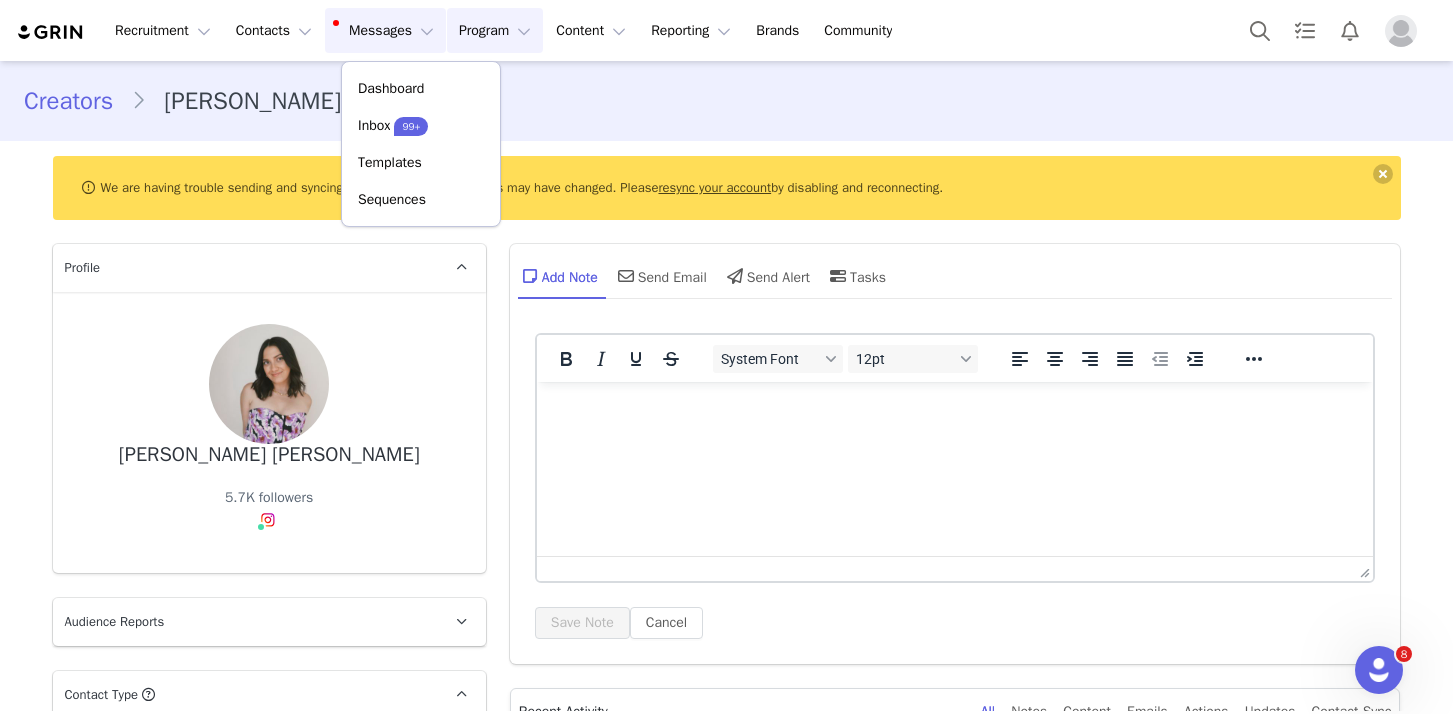 click on "Program Program" at bounding box center [495, 30] 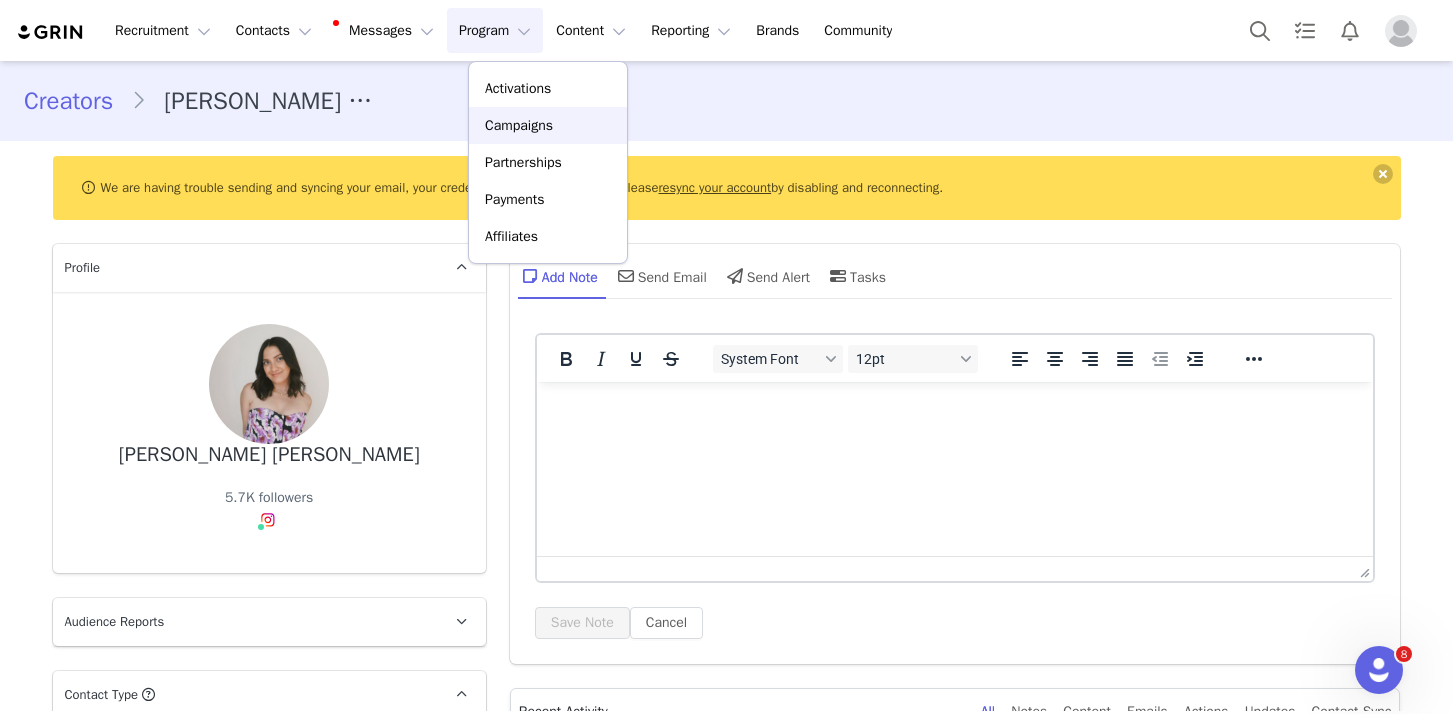 click on "Campaigns" at bounding box center [519, 125] 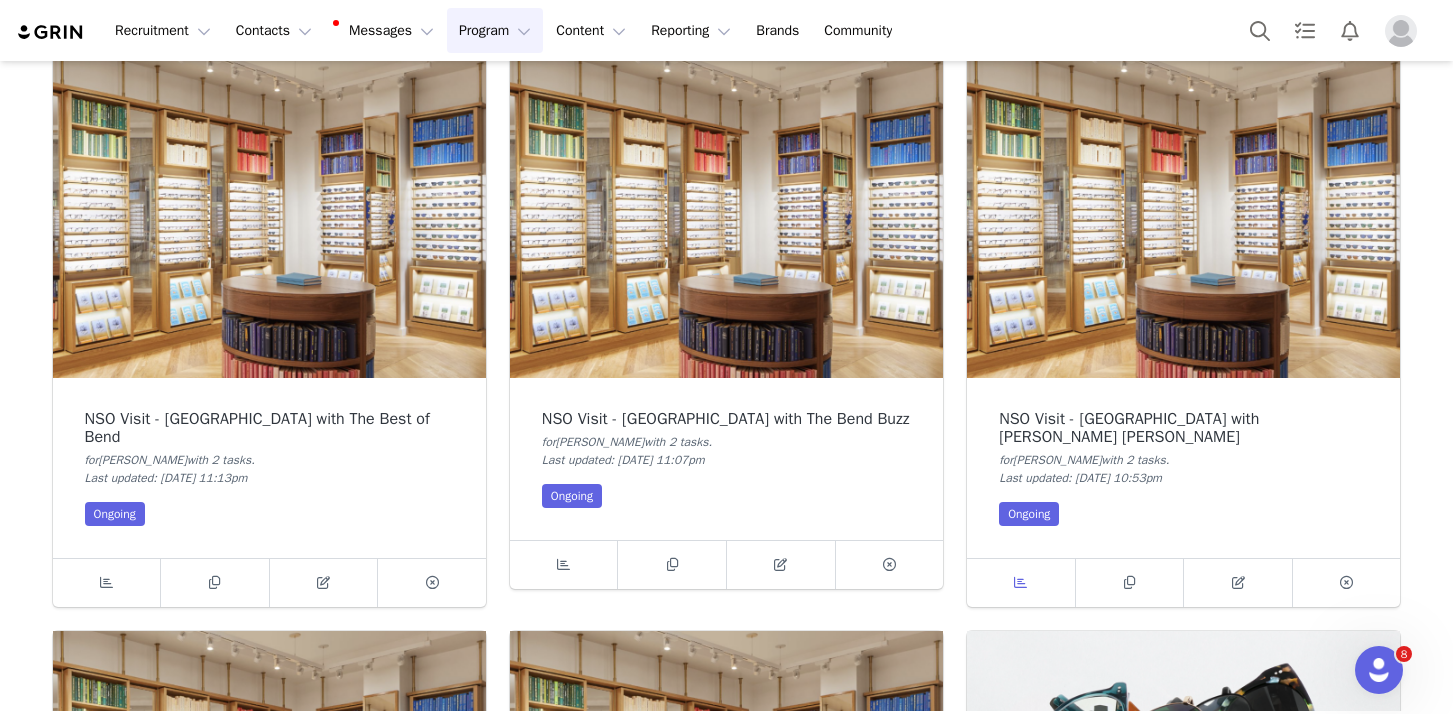 scroll, scrollTop: 2426, scrollLeft: 0, axis: vertical 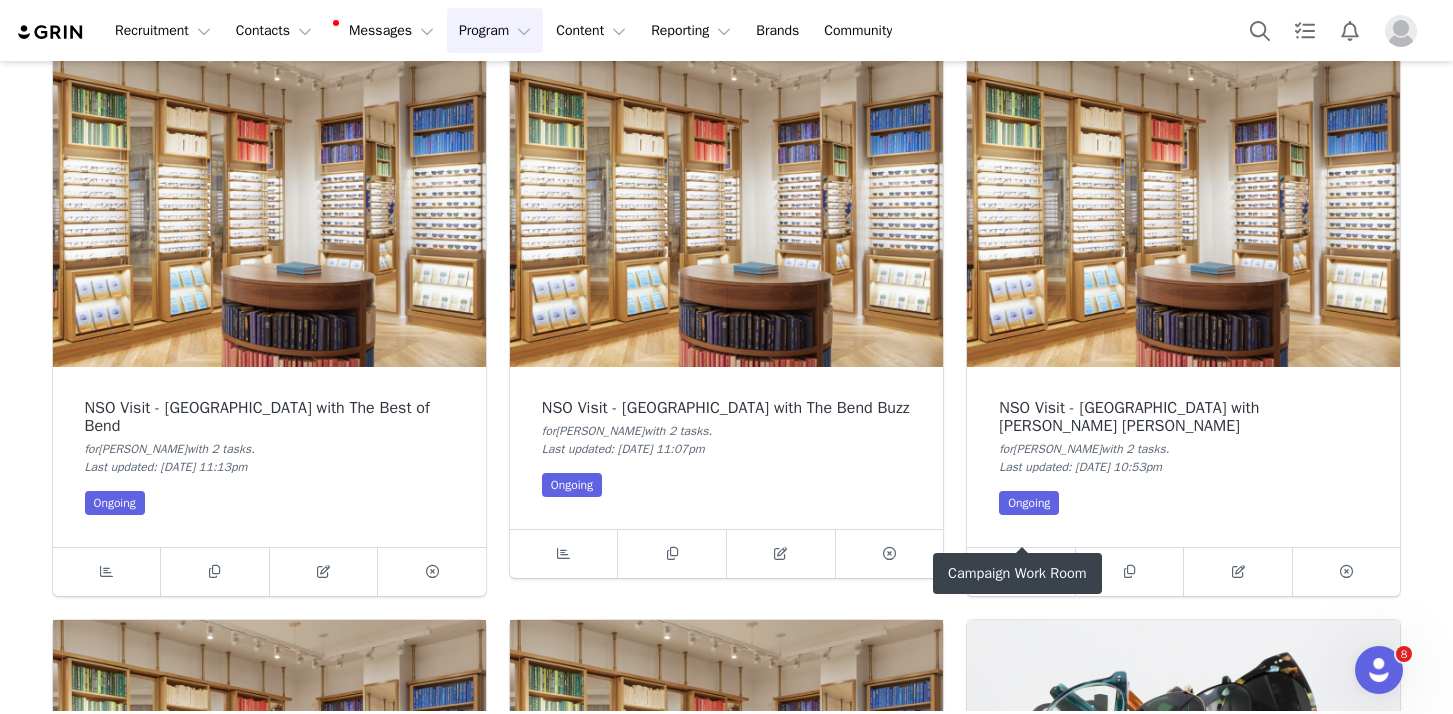 click at bounding box center [1020, 571] 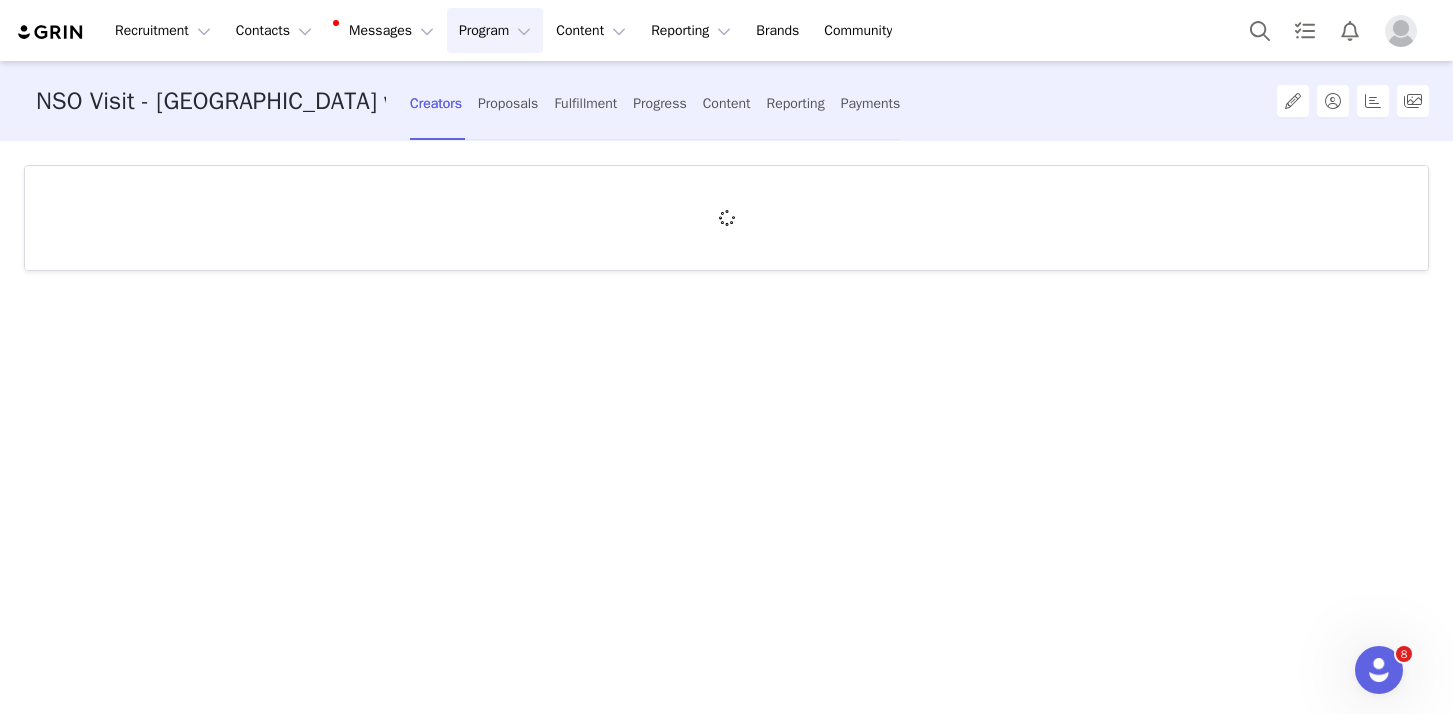scroll, scrollTop: 0, scrollLeft: 0, axis: both 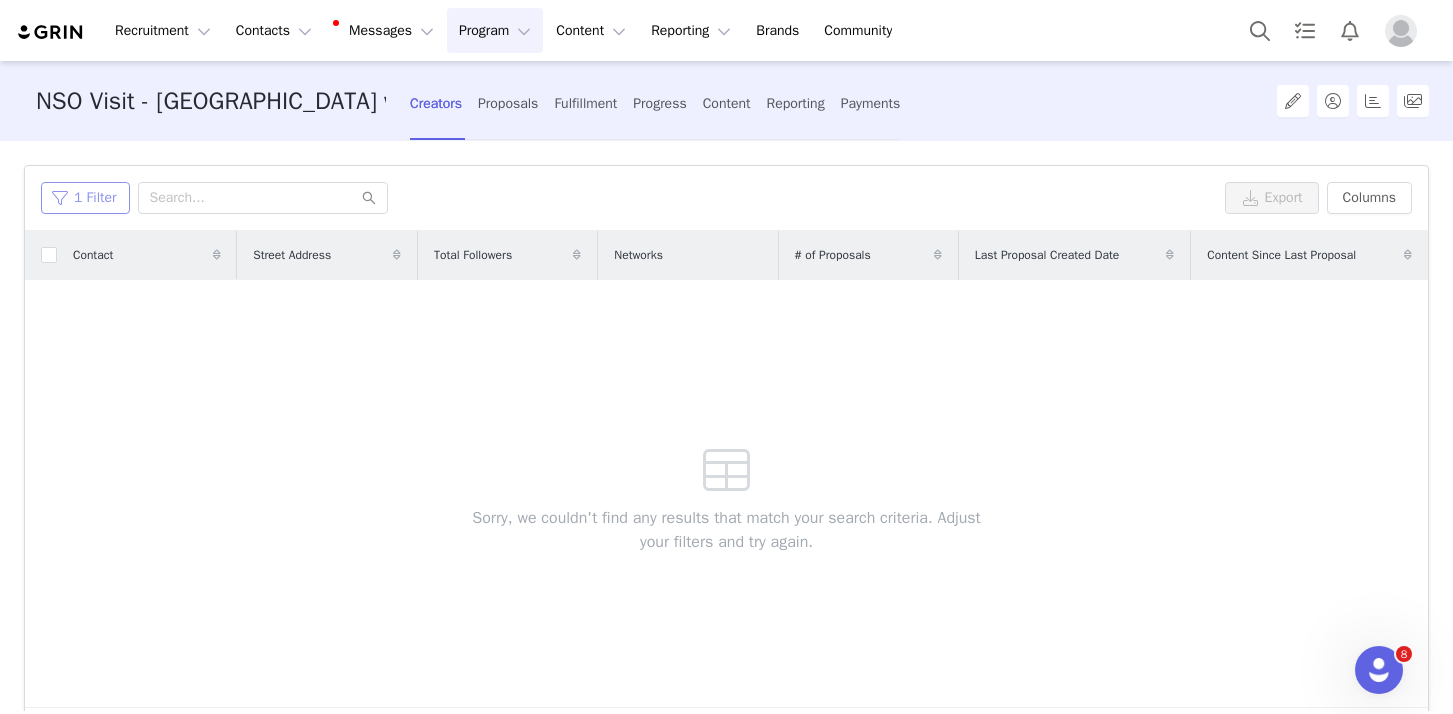 click on "1 Filter" at bounding box center [85, 198] 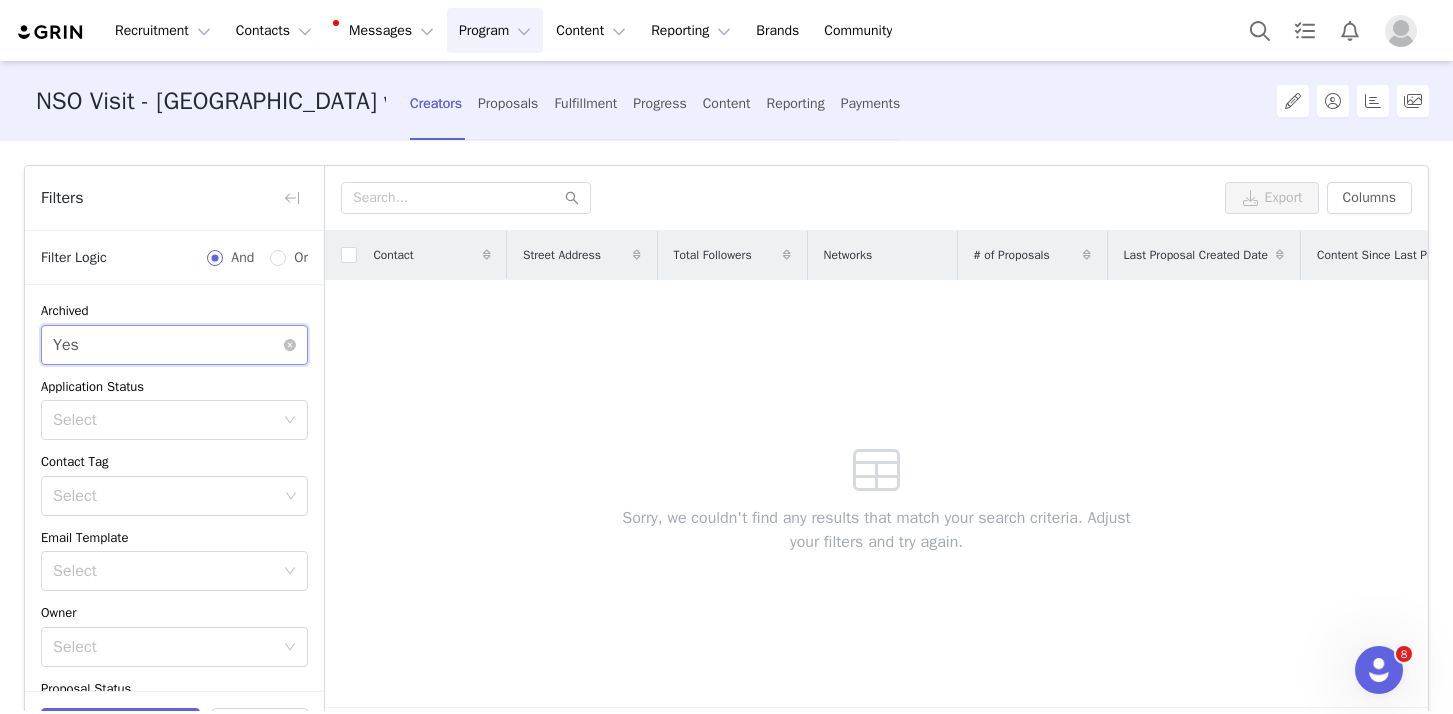 click on "Select Yes" at bounding box center (168, 345) 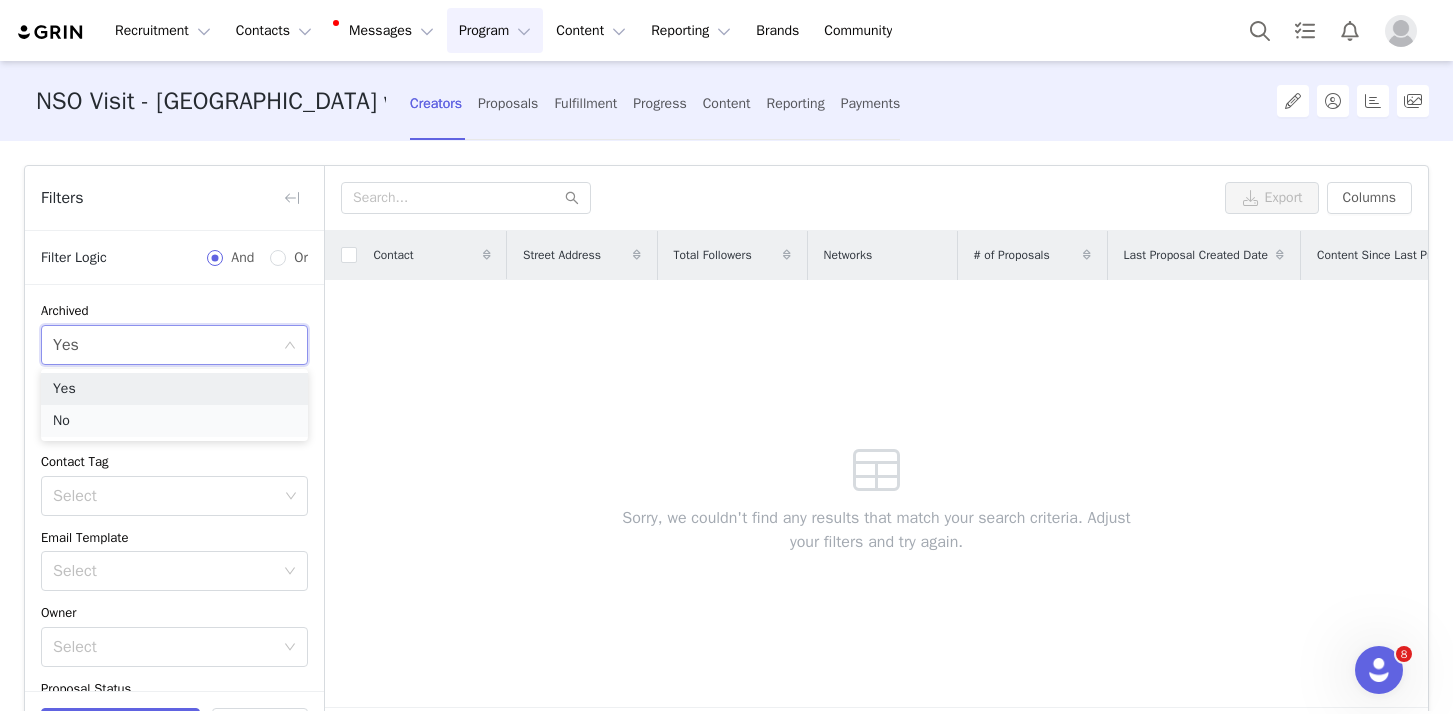 click on "No" at bounding box center (174, 421) 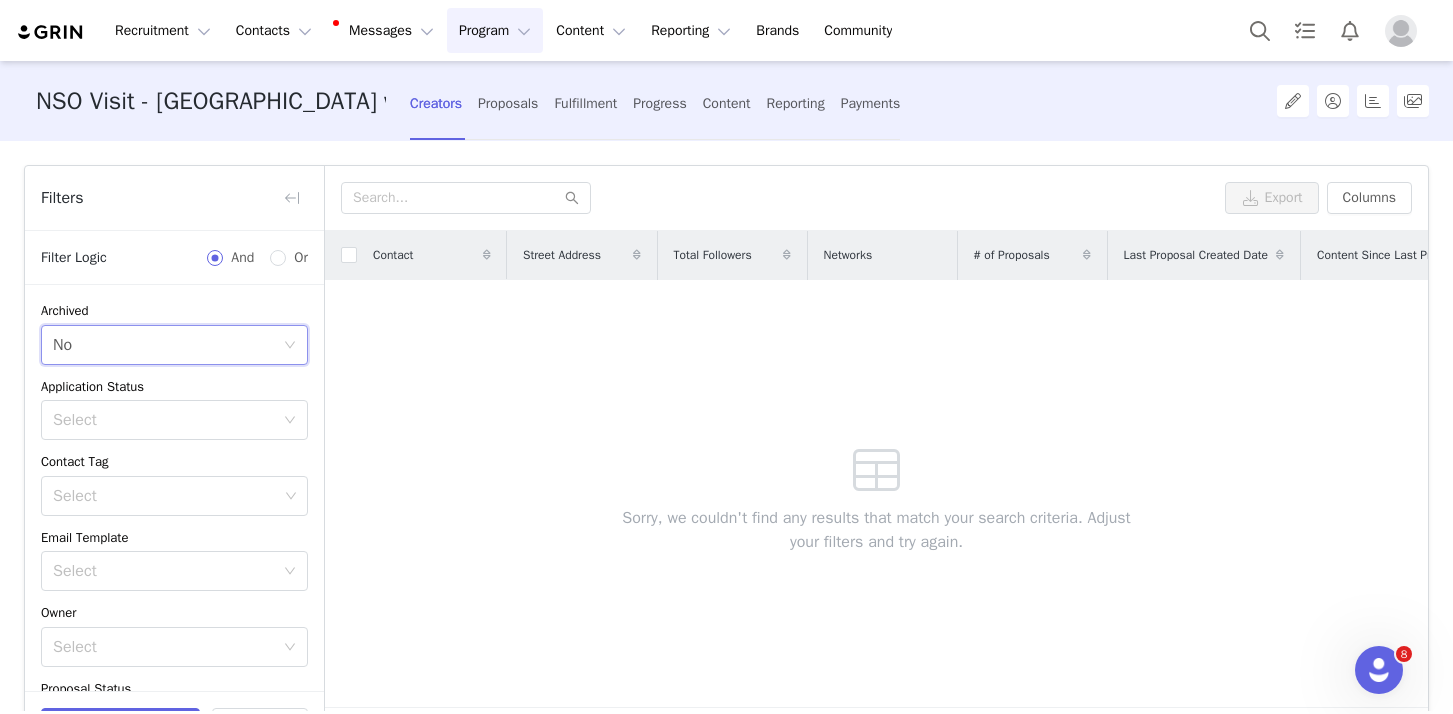 scroll, scrollTop: 283, scrollLeft: 0, axis: vertical 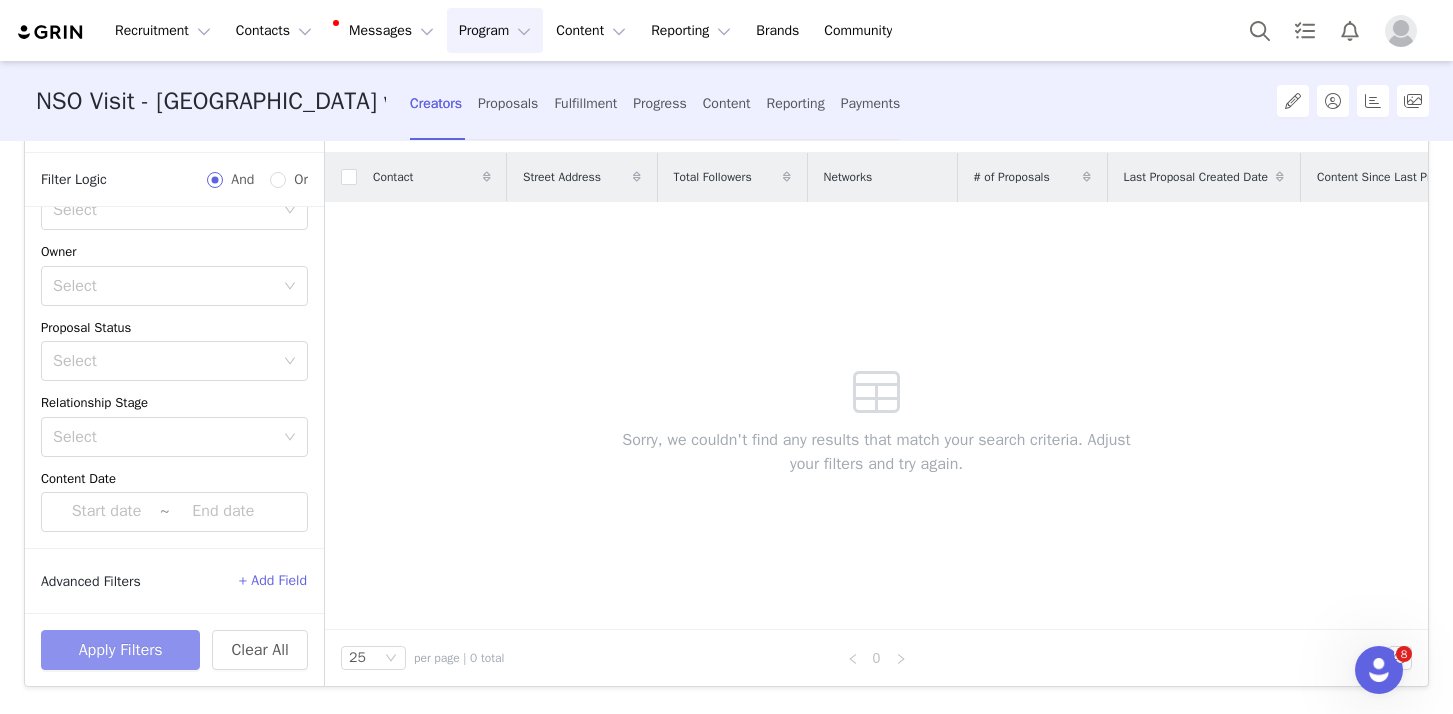 click on "Apply Filters" at bounding box center [120, 650] 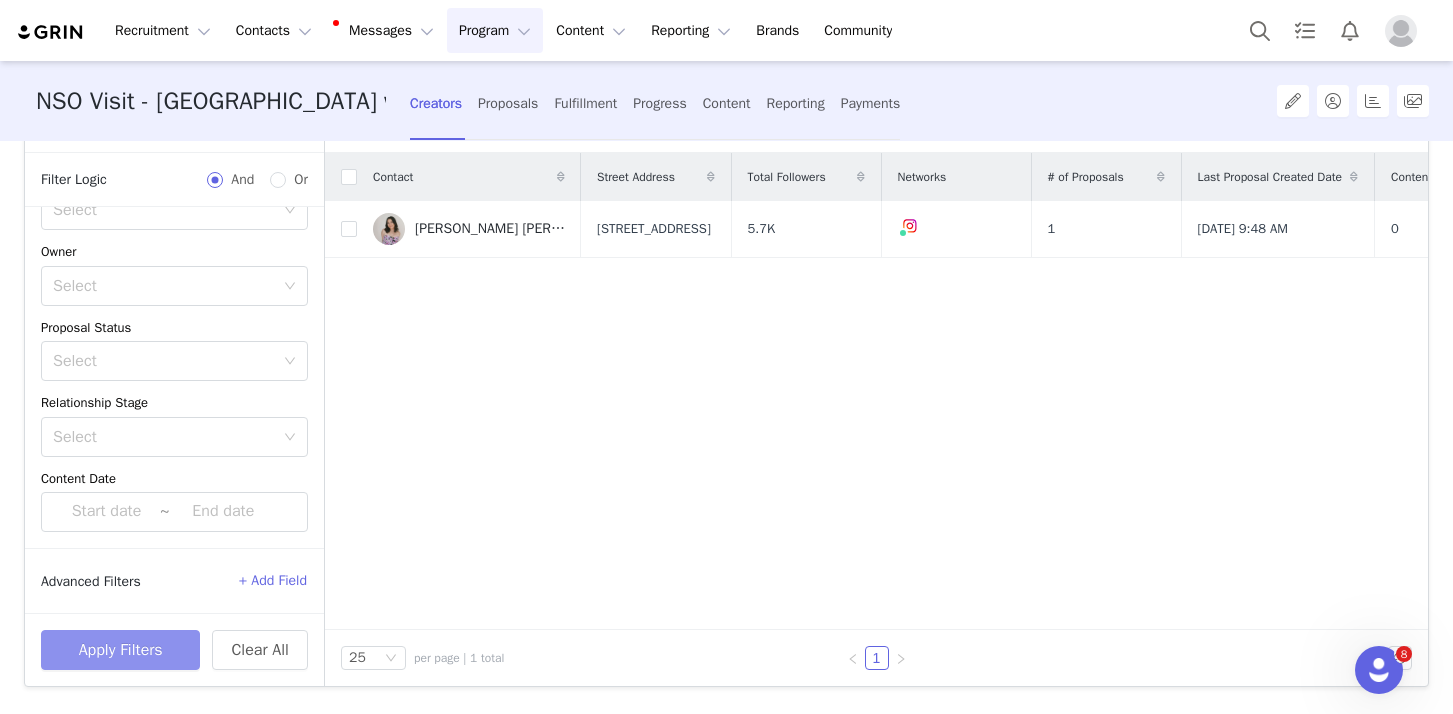 scroll, scrollTop: 0, scrollLeft: 0, axis: both 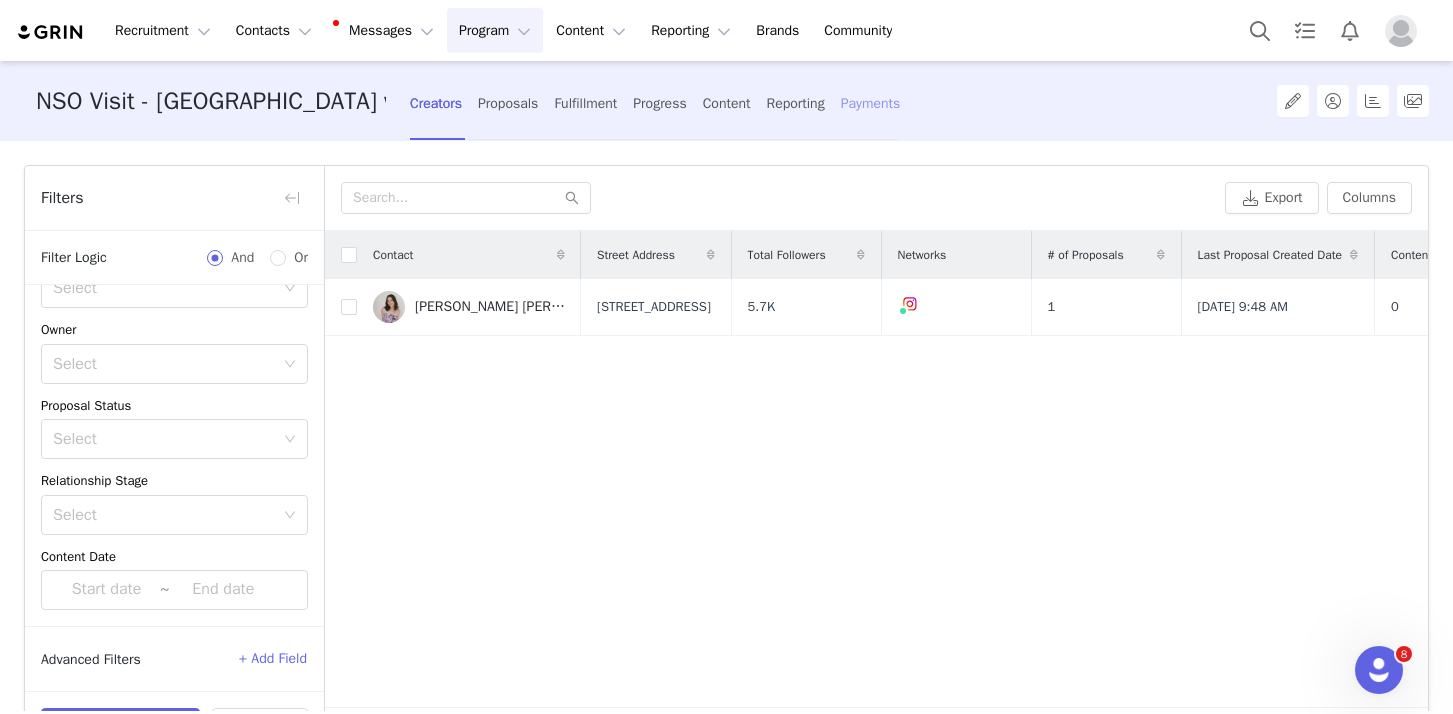 click on "Payments" at bounding box center [871, 103] 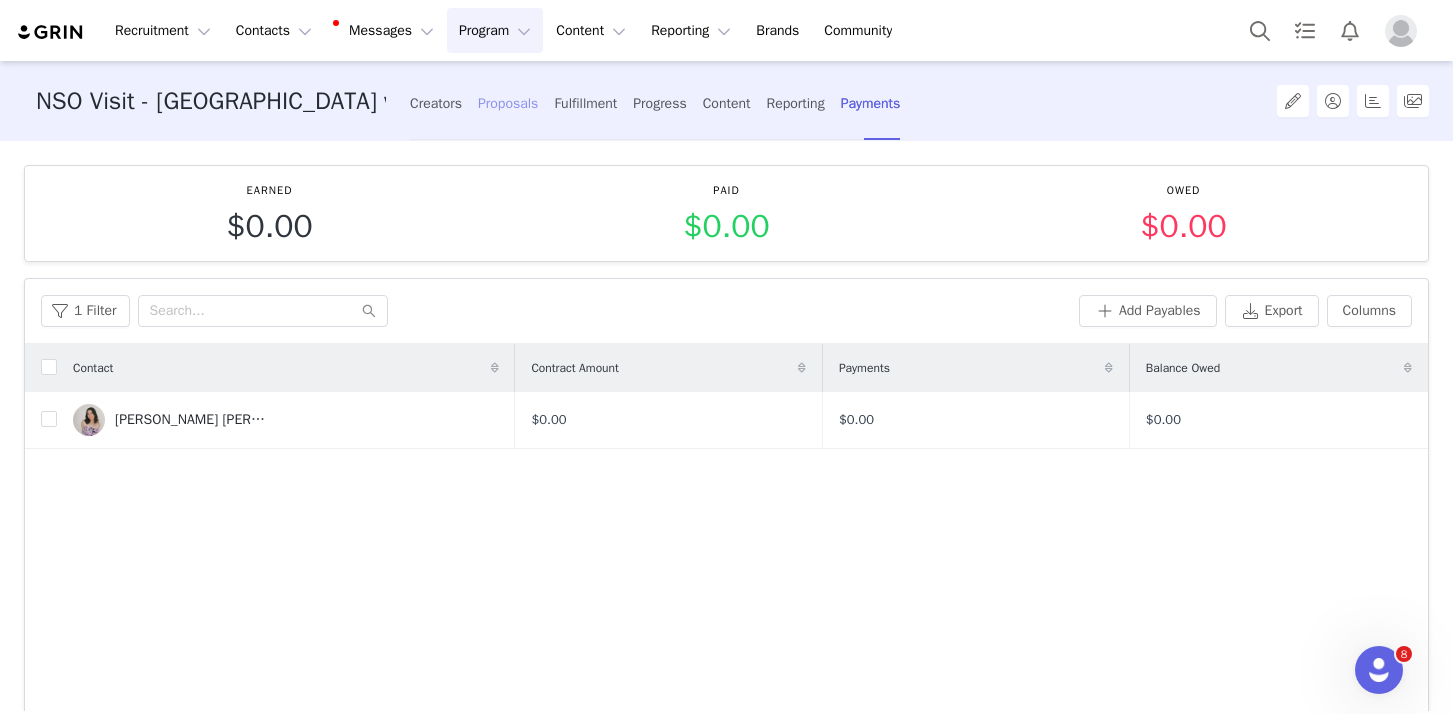 click on "Proposals" at bounding box center (508, 103) 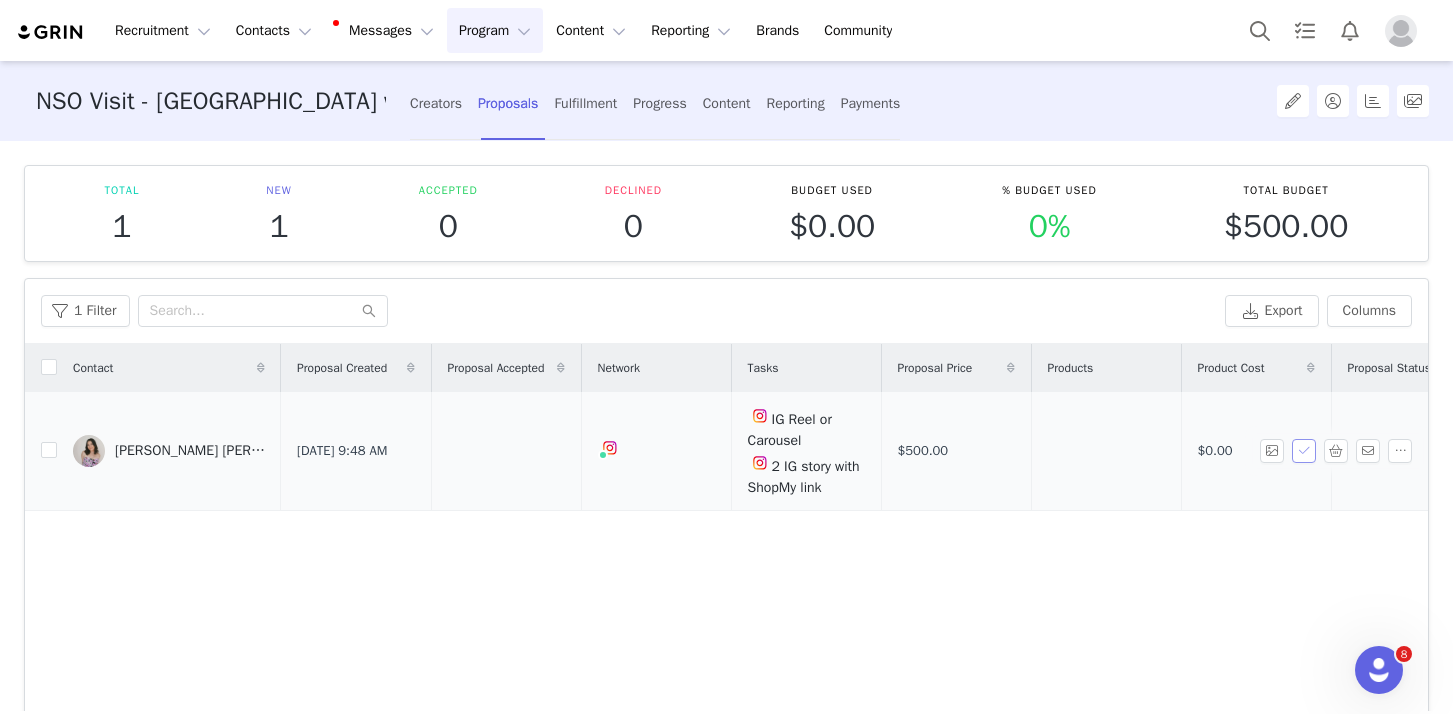 click at bounding box center [1304, 451] 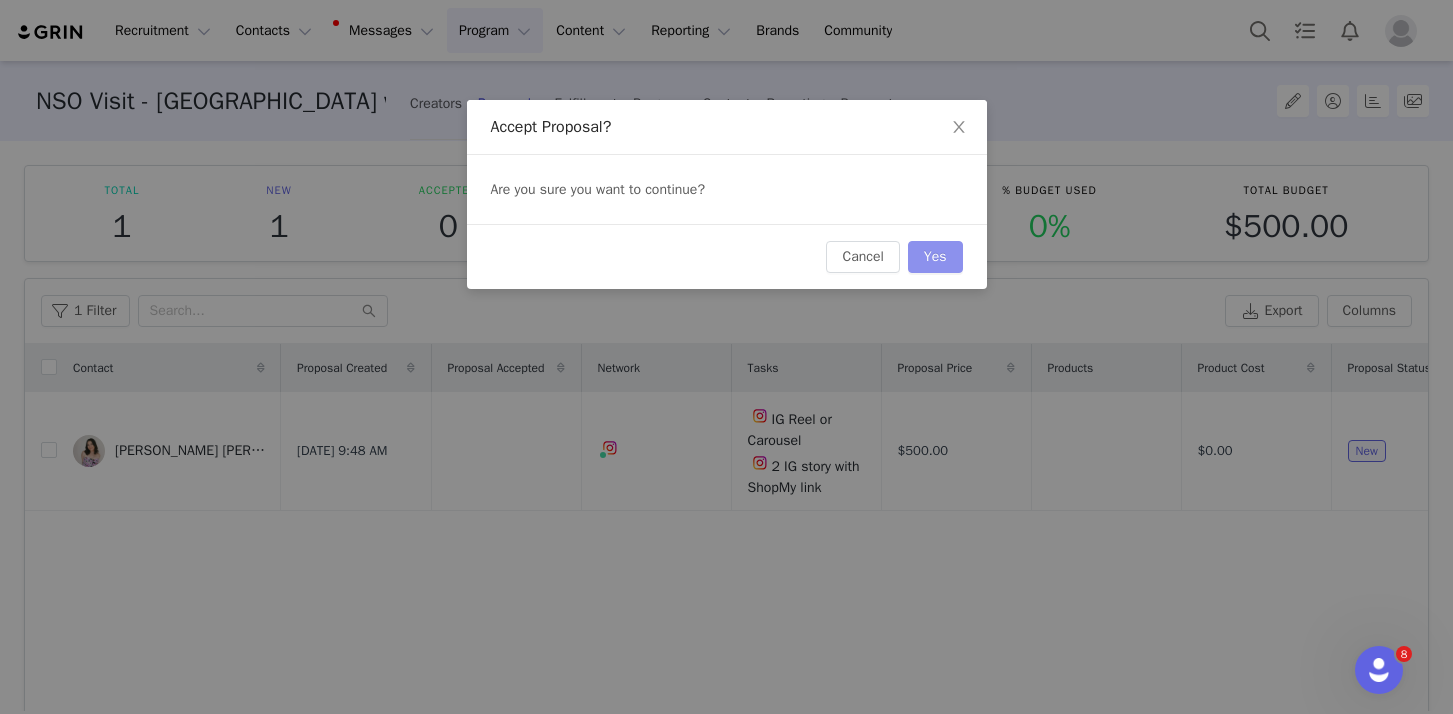 click on "Yes" at bounding box center [935, 257] 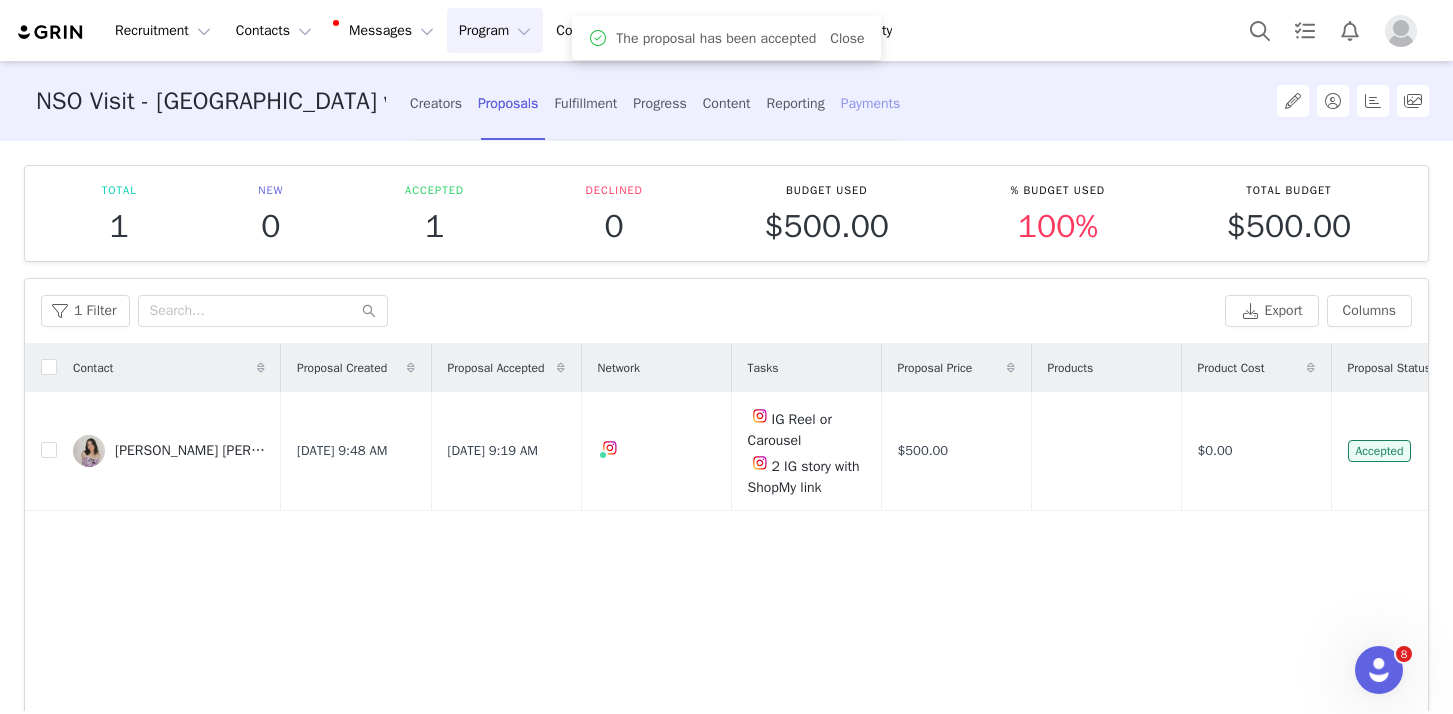click on "Payments" at bounding box center (871, 103) 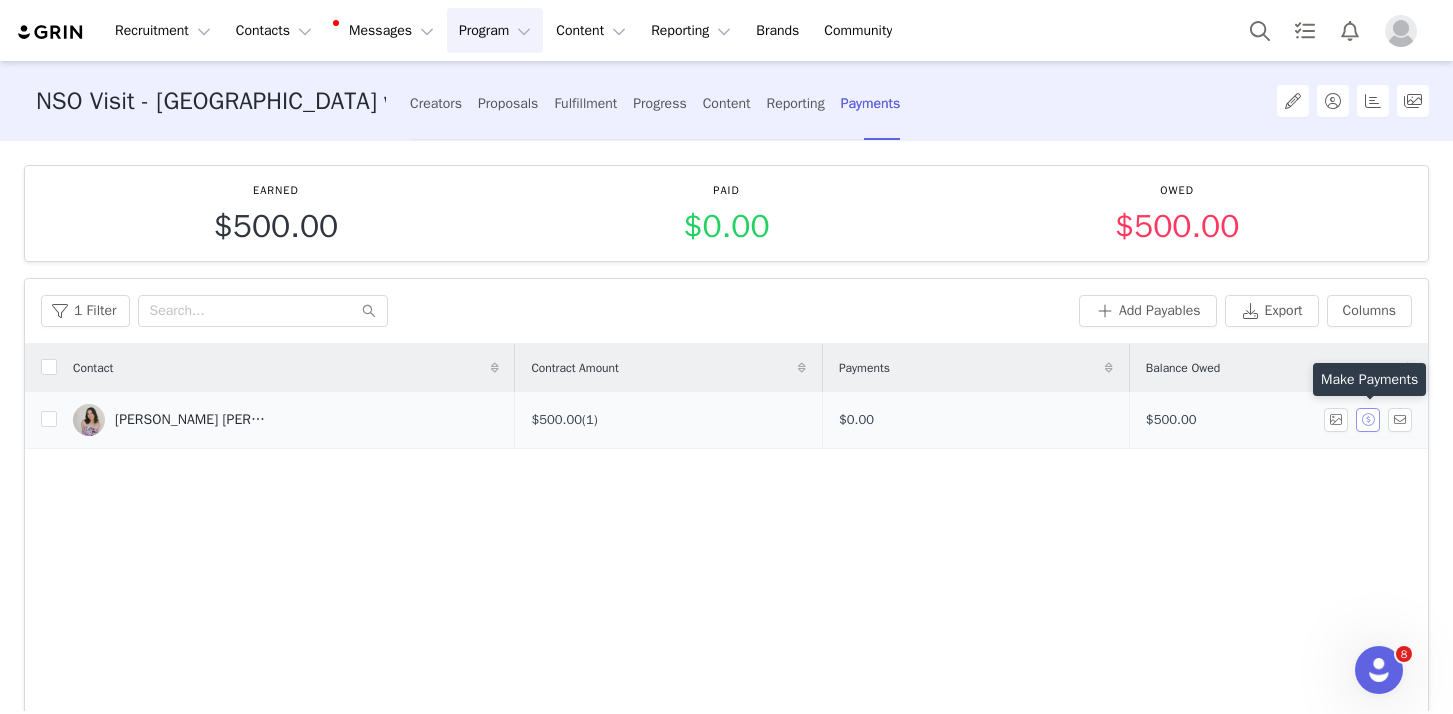 click at bounding box center (1368, 420) 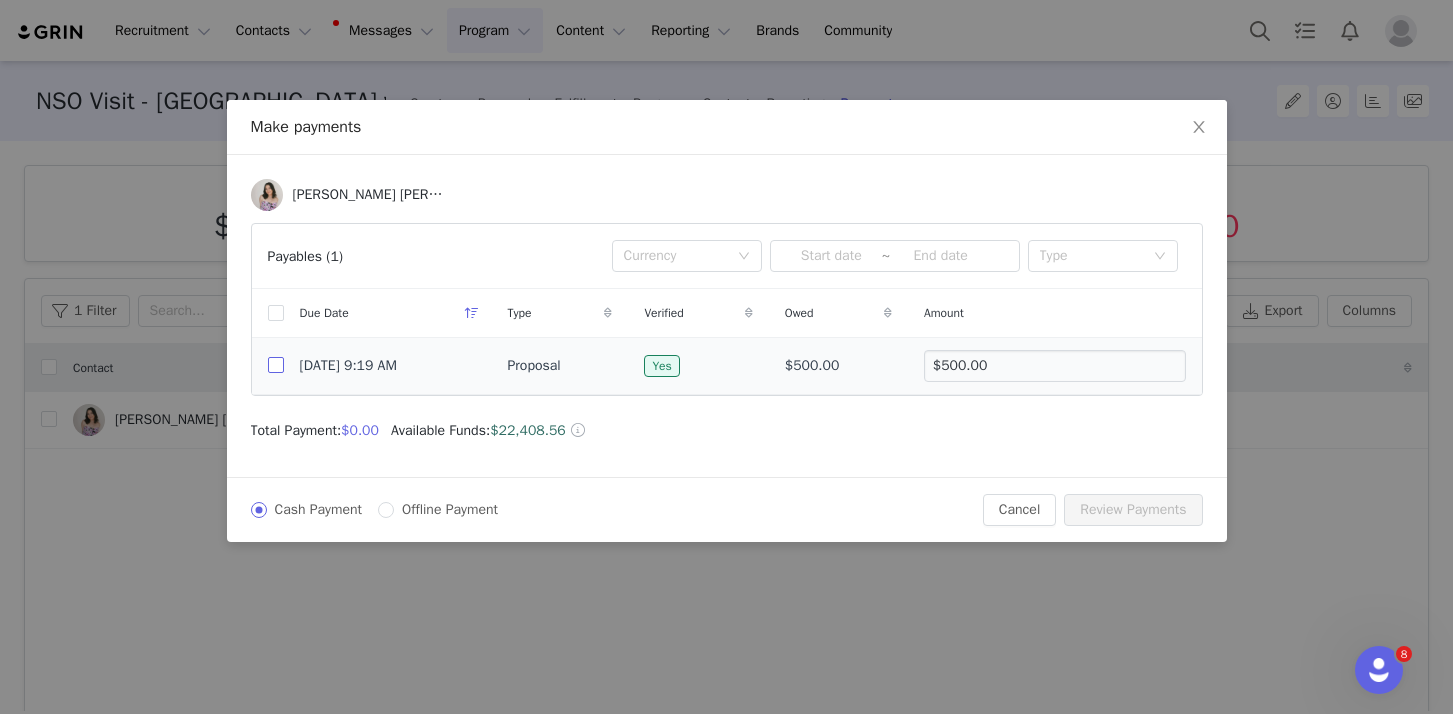 click at bounding box center (276, 365) 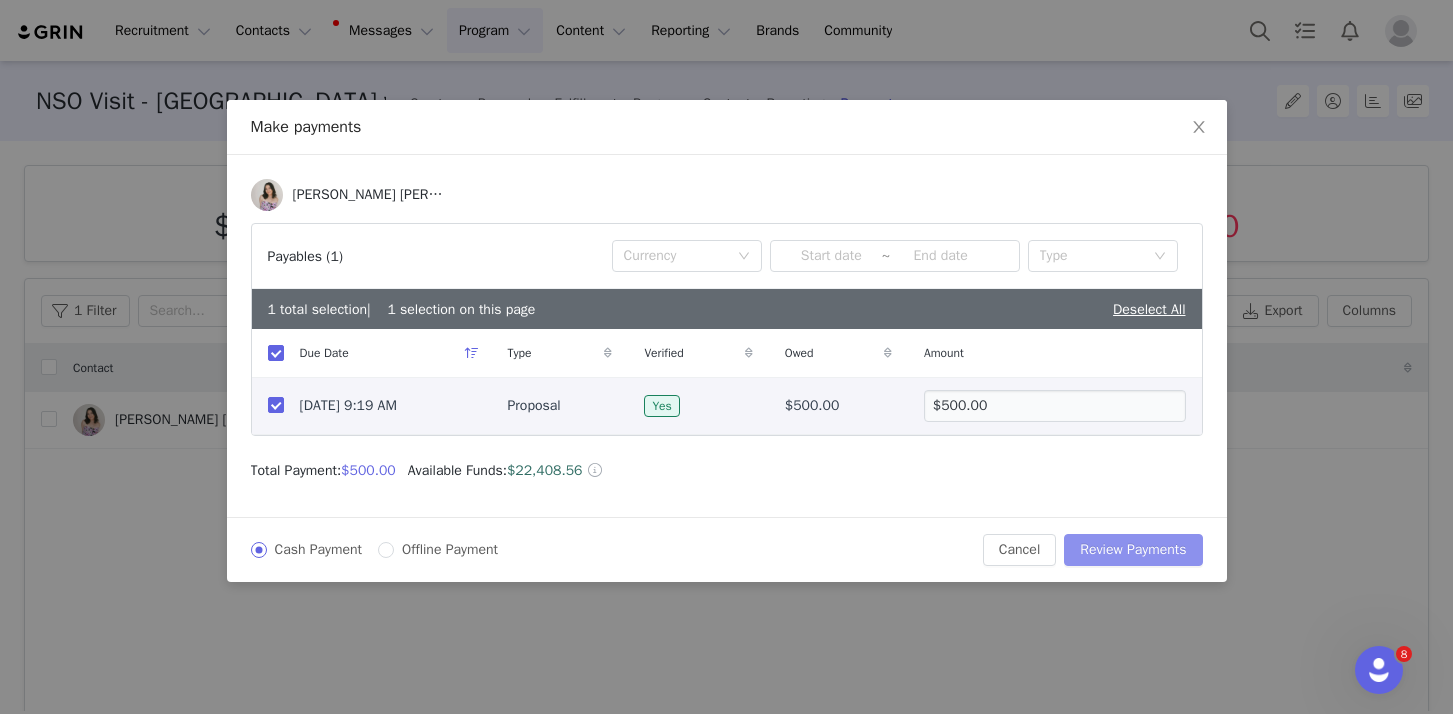 click on "Review Payments" at bounding box center (1133, 550) 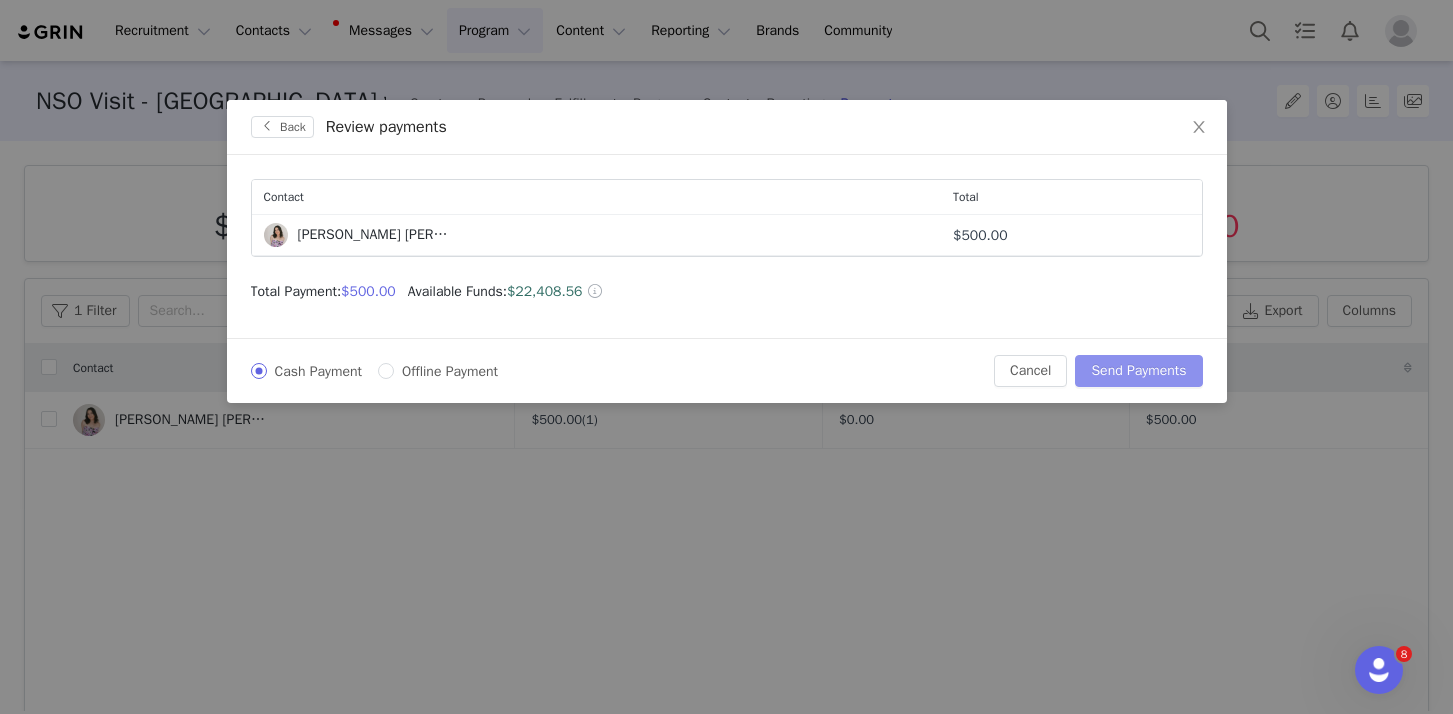 click on "Send Payments" at bounding box center [1138, 371] 